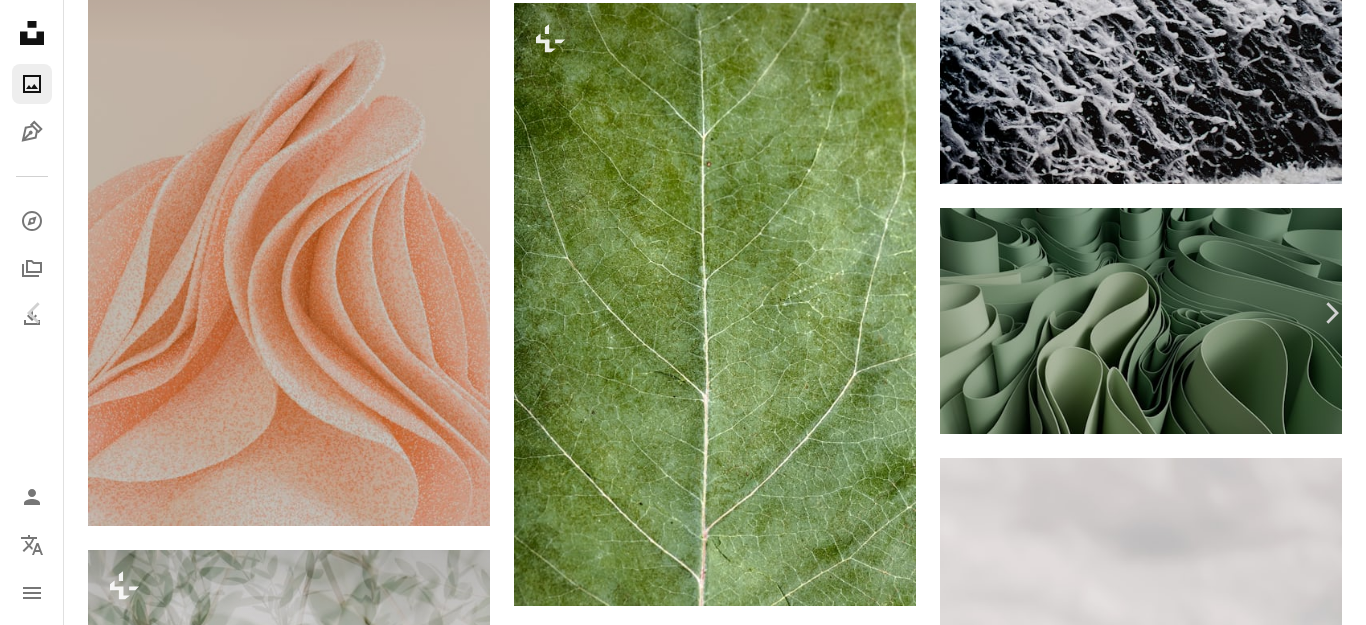 scroll, scrollTop: 12400, scrollLeft: 0, axis: vertical 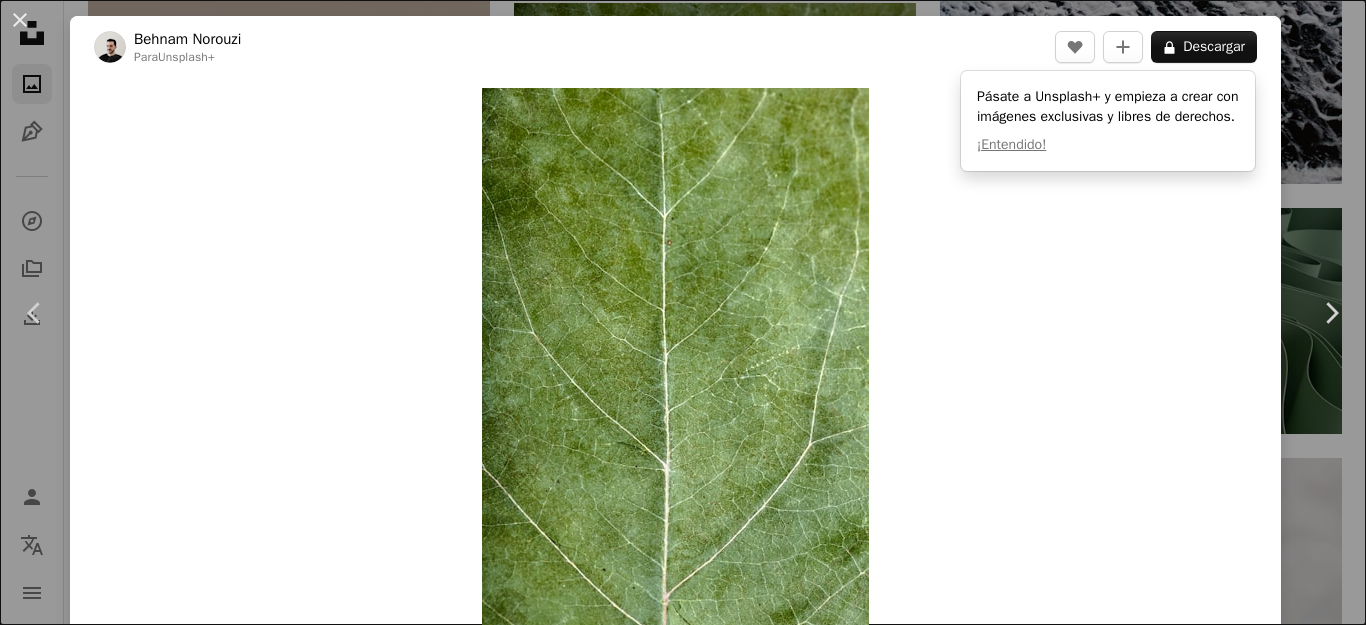 click on "Zoom in" at bounding box center (675, 378) 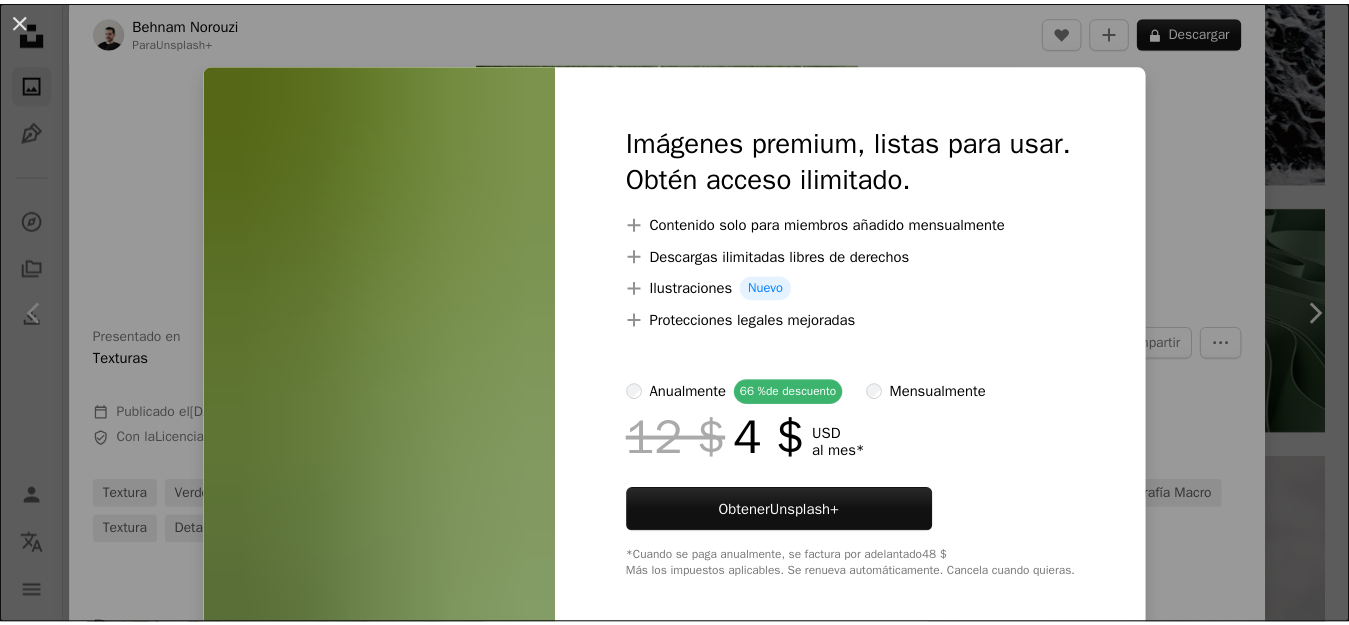 scroll, scrollTop: 755, scrollLeft: 0, axis: vertical 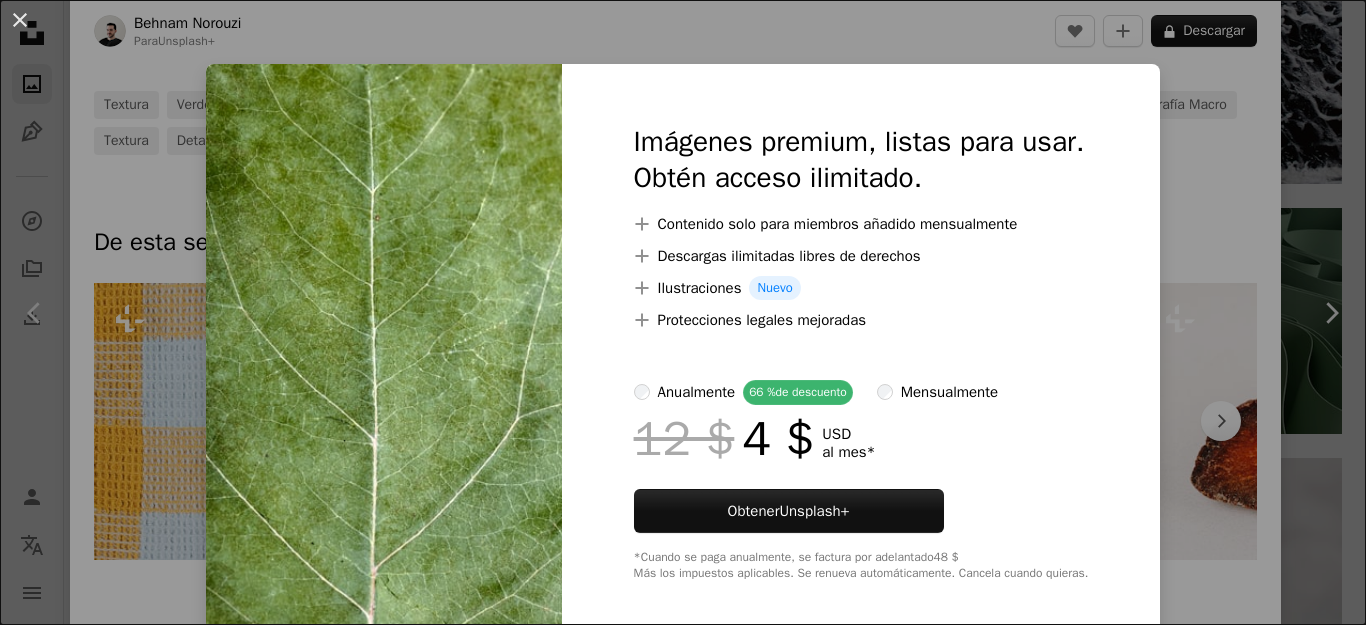 click on "An X shape Imágenes premium, listas para usar. Obtén acceso ilimitado. A plus sign Contenido solo para miembros añadido mensualmente A plus sign Descargas ilimitadas libres de derechos A plus sign Ilustraciones  Nuevo A plus sign Protecciones legales mejoradas anualmente 66 %  de descuento mensualmente 12 $   4 $ USD al mes * Obtener  Unsplash+ *Cuando se paga anualmente, se factura por adelantado  48 $ Más los impuestos aplicables. Se renueva automáticamente. Cancela cuando quieras." at bounding box center (683, 312) 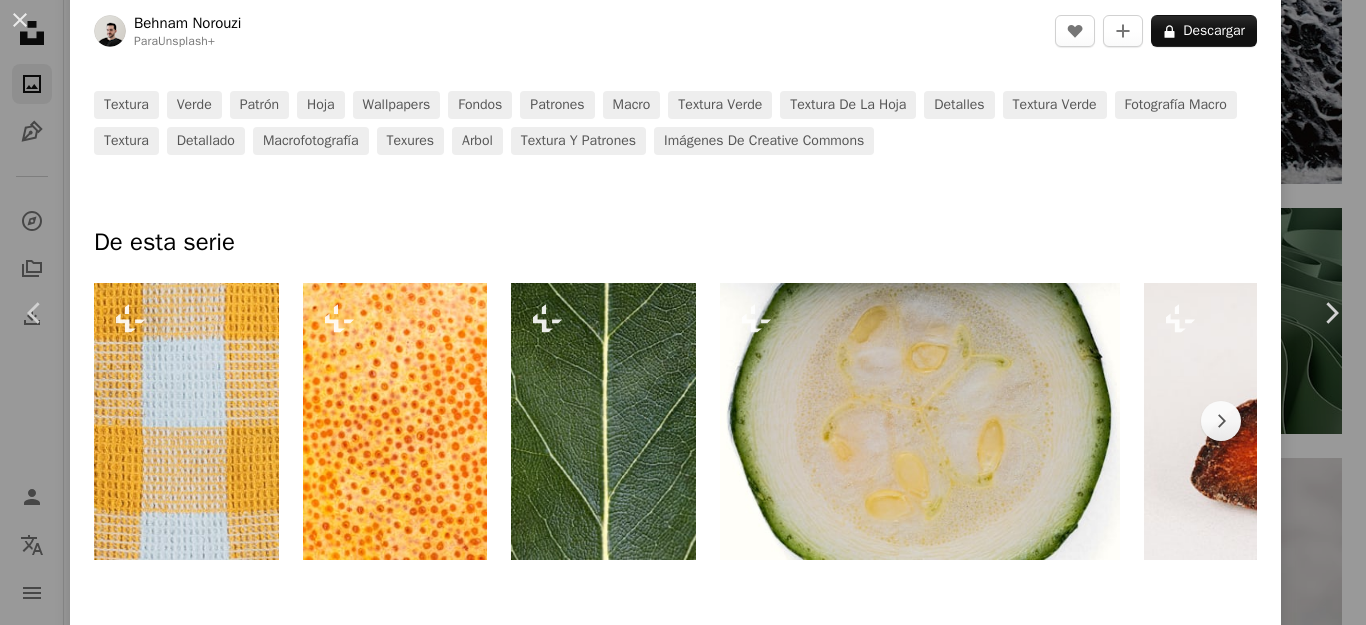 click on "[FIRST] [LAST]" at bounding box center [683, 312] 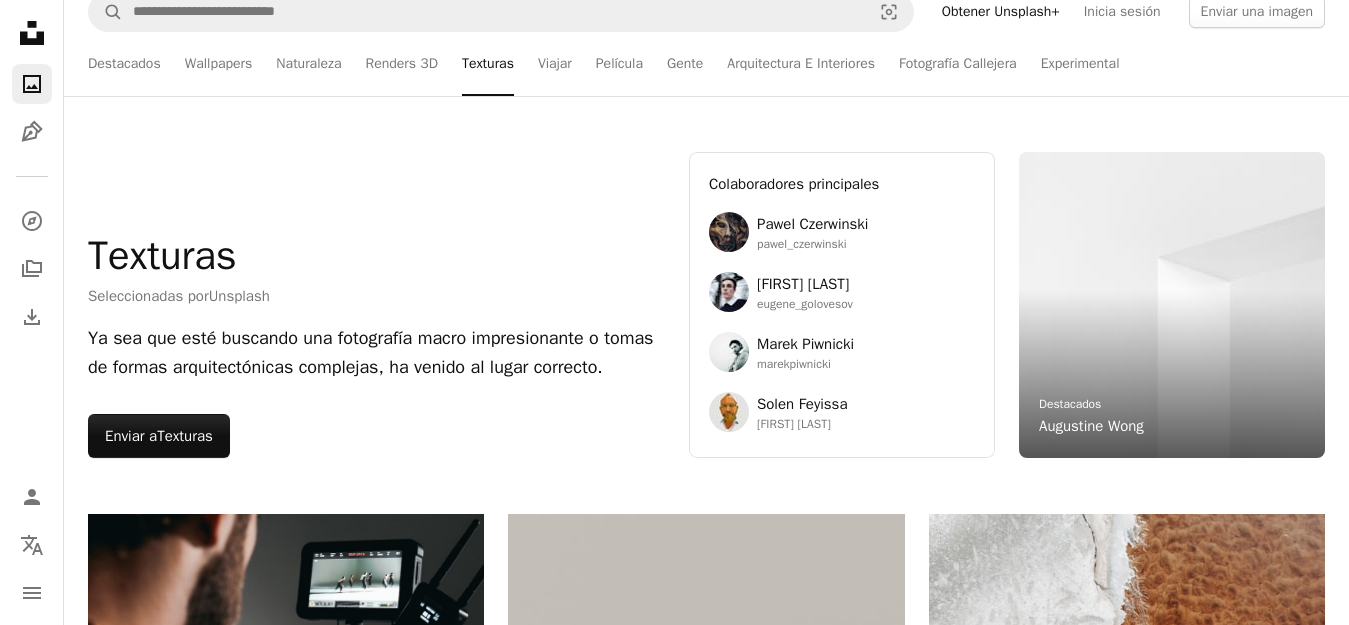 scroll, scrollTop: 0, scrollLeft: 0, axis: both 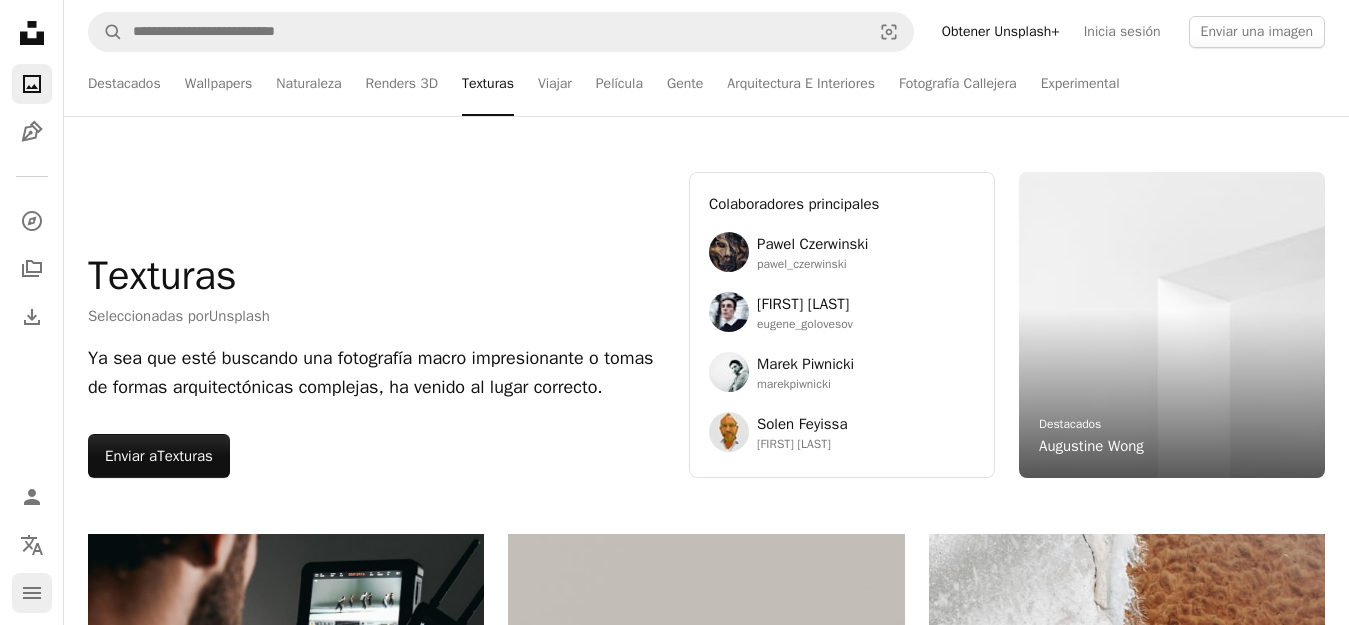 click on "navigation menu" 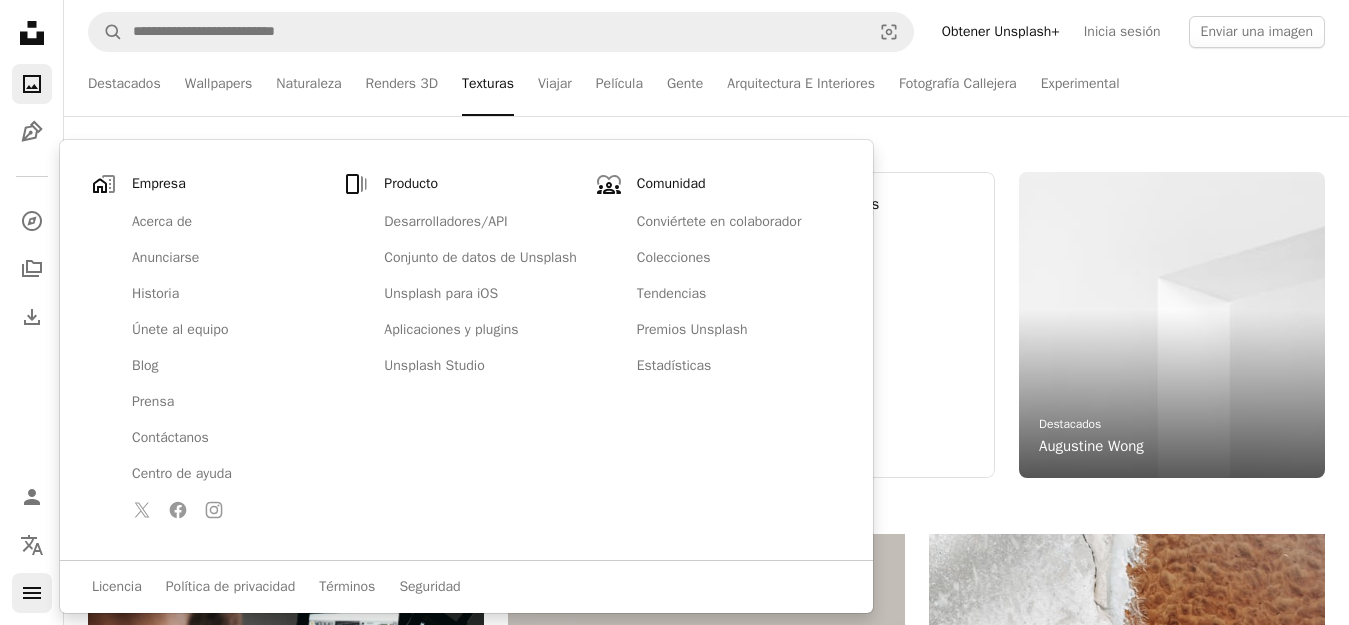 click on "navigation menu" at bounding box center [32, 593] 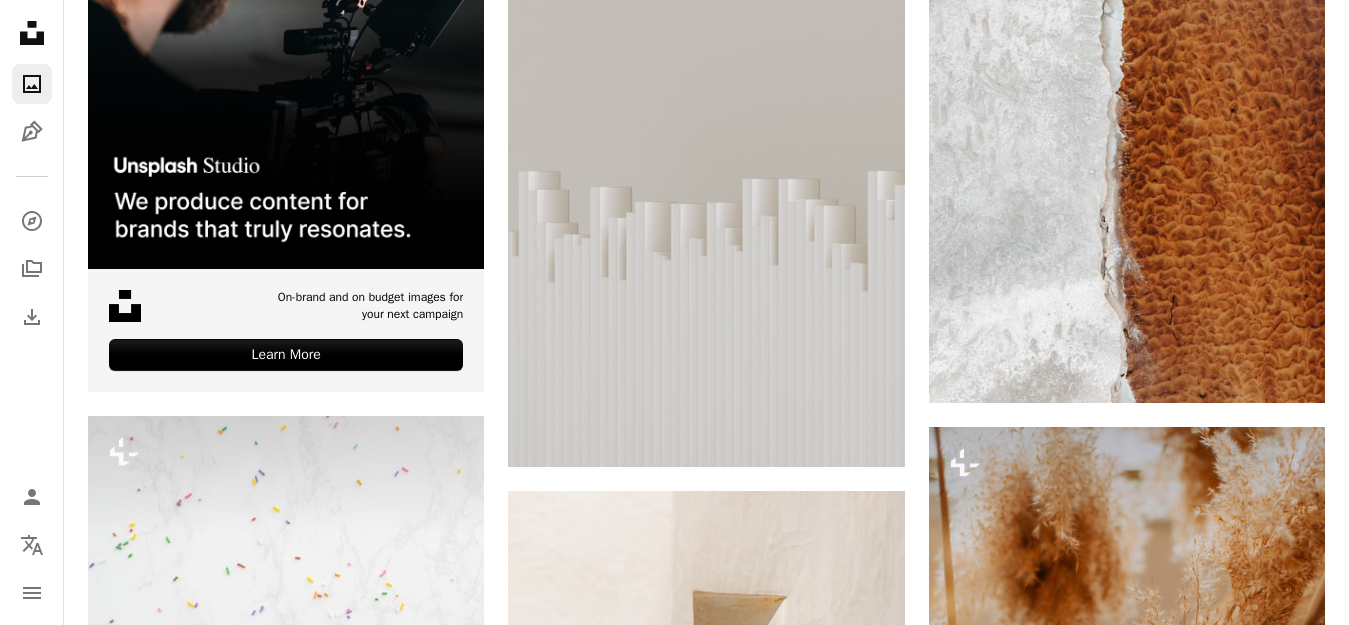 scroll, scrollTop: 800, scrollLeft: 0, axis: vertical 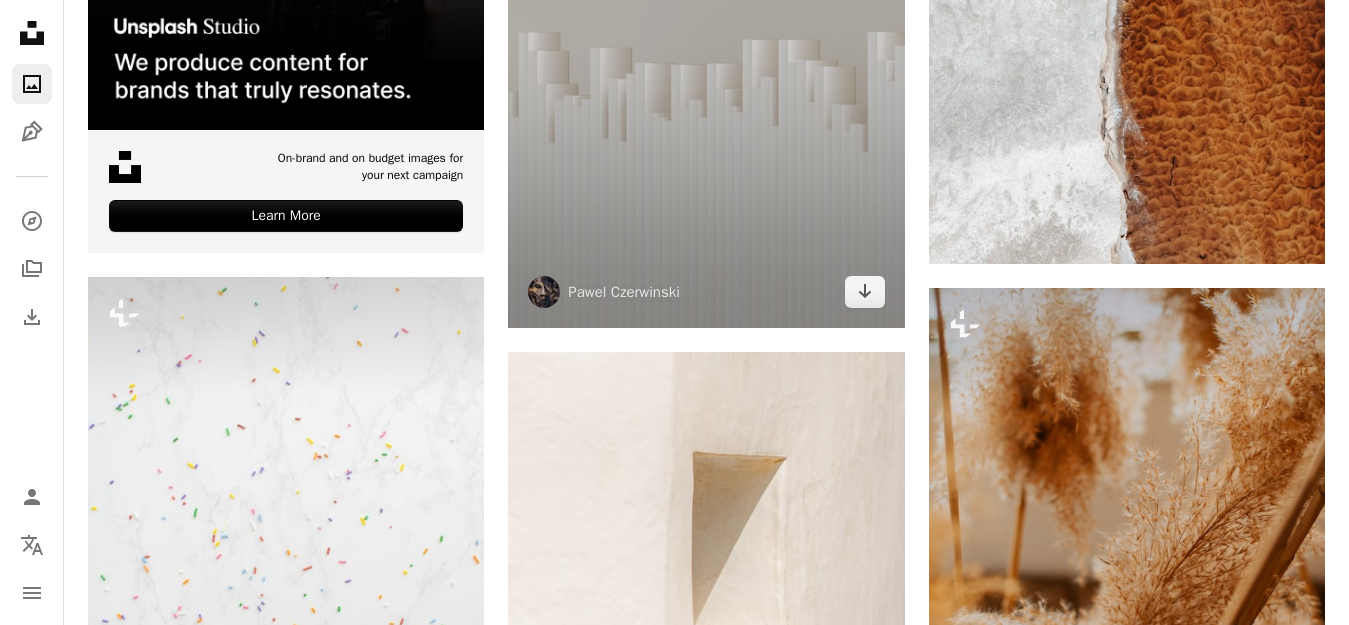 click at bounding box center (544, 292) 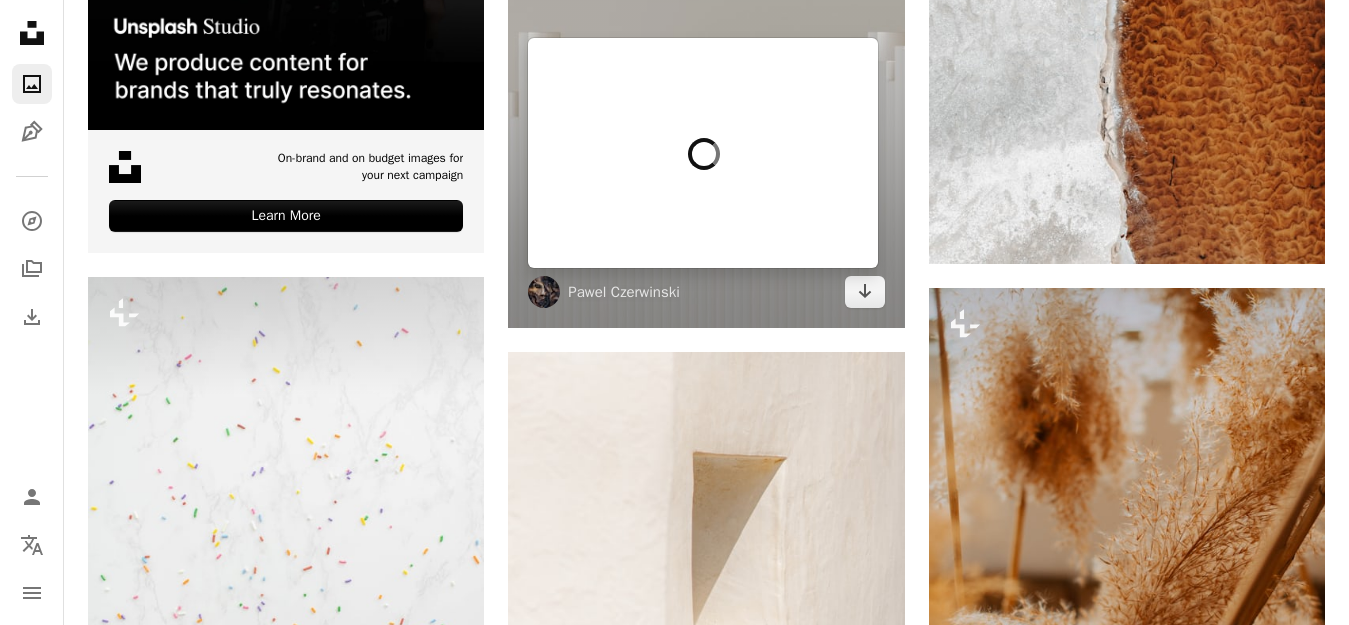 click at bounding box center (703, 153) 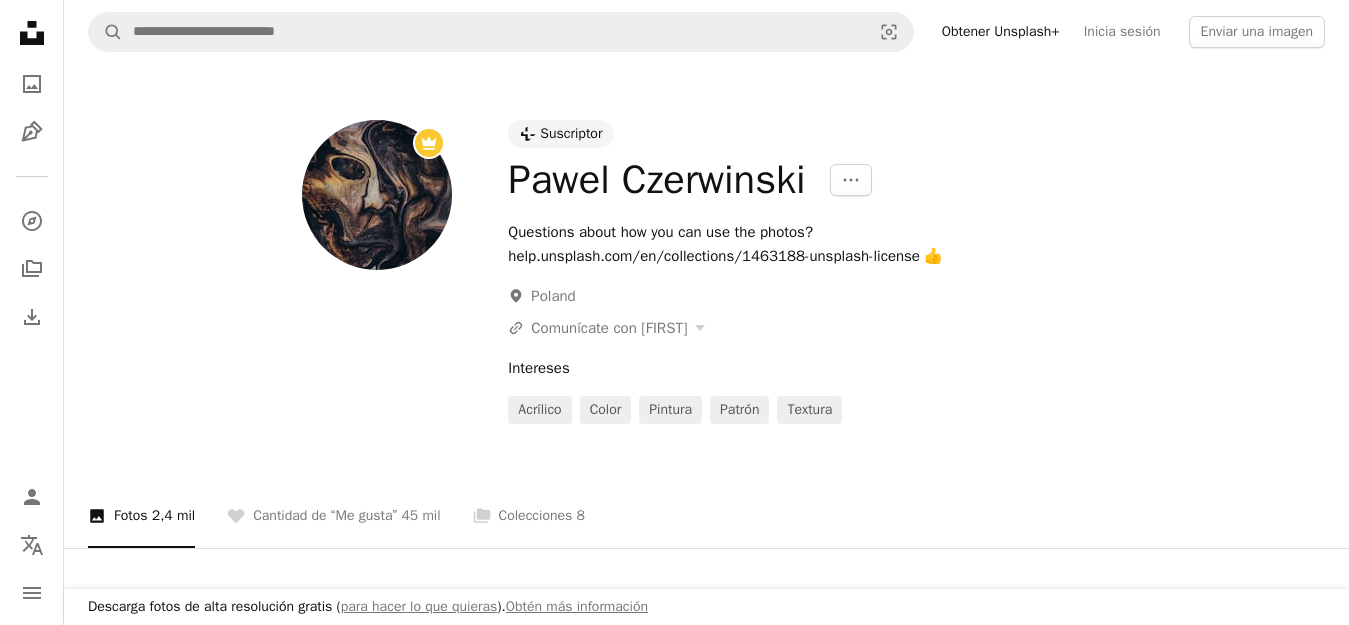 scroll, scrollTop: 259, scrollLeft: 0, axis: vertical 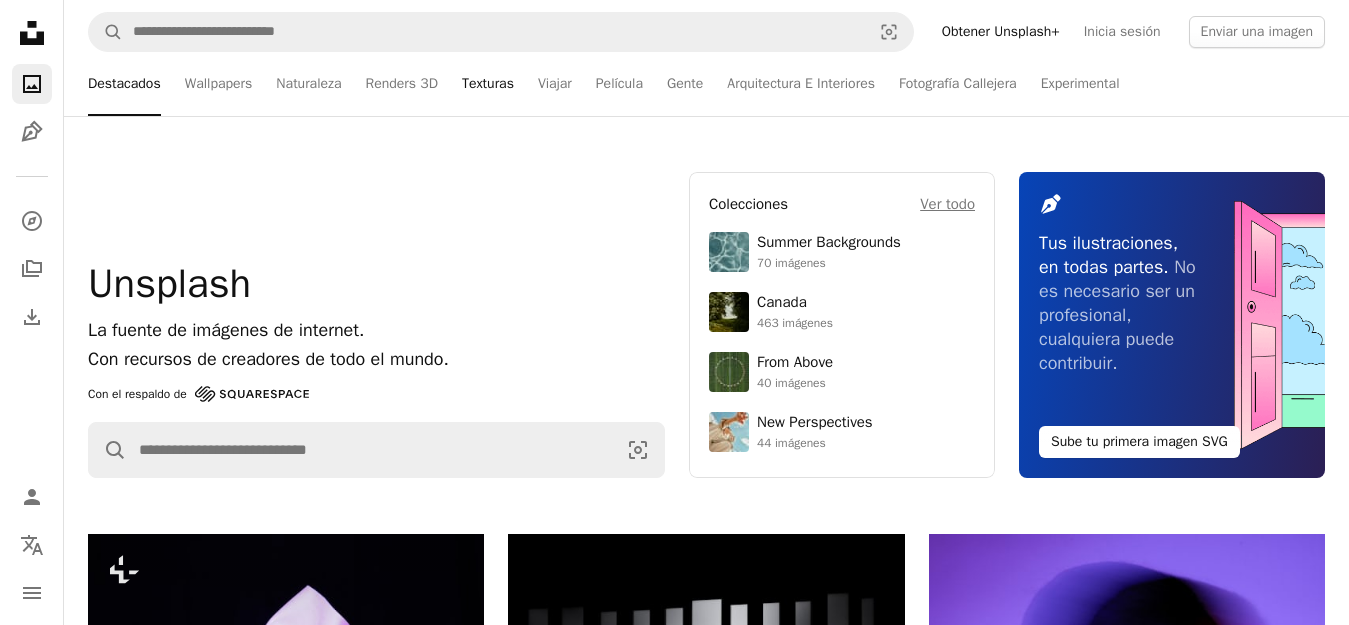 click on "Texturas" at bounding box center (488, 84) 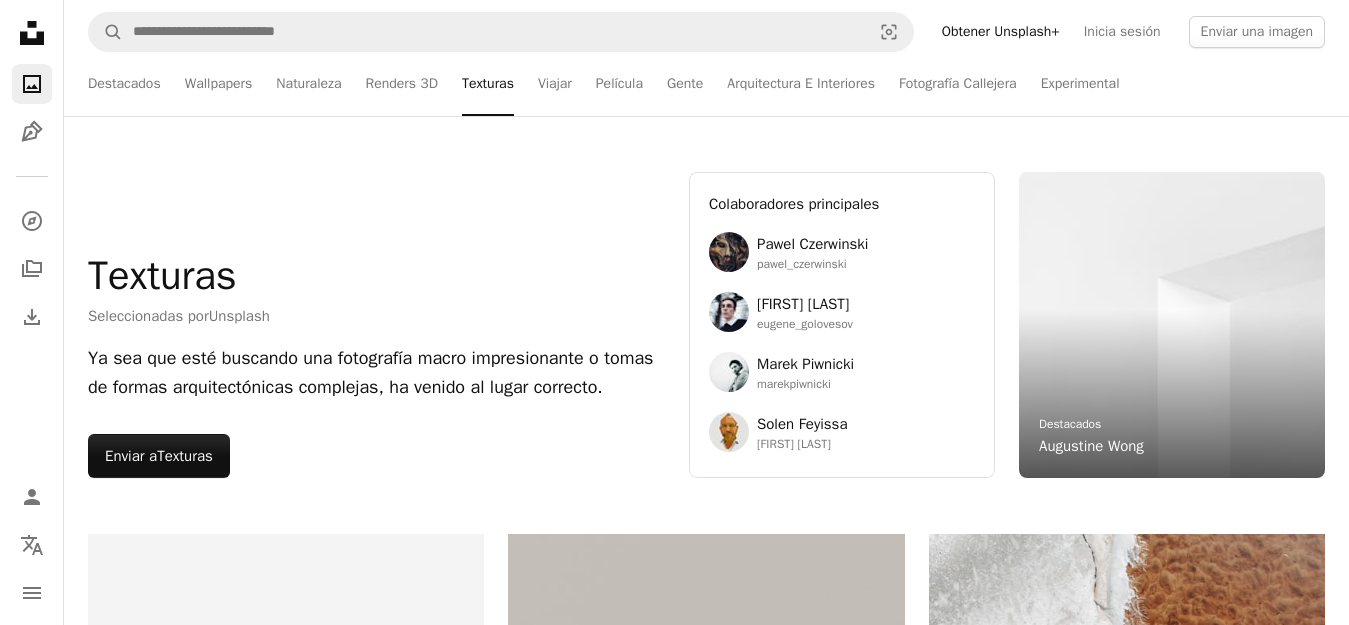 click on "Texturas" at bounding box center (488, 84) 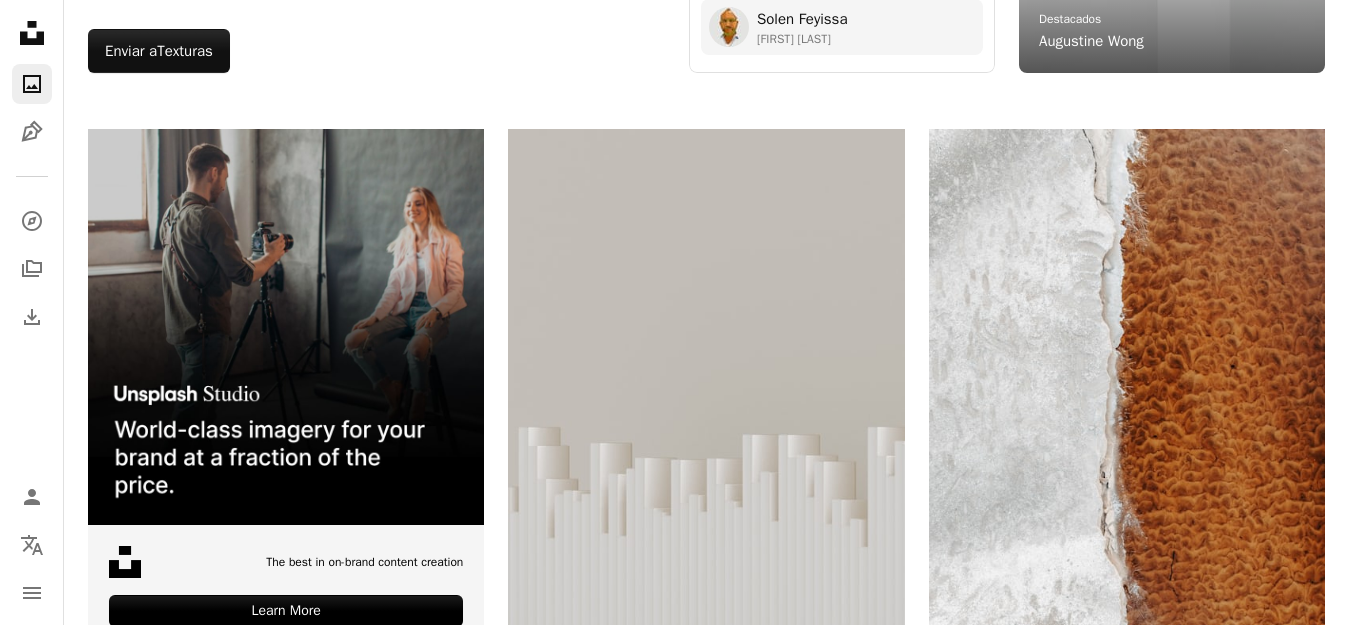 scroll, scrollTop: 700, scrollLeft: 0, axis: vertical 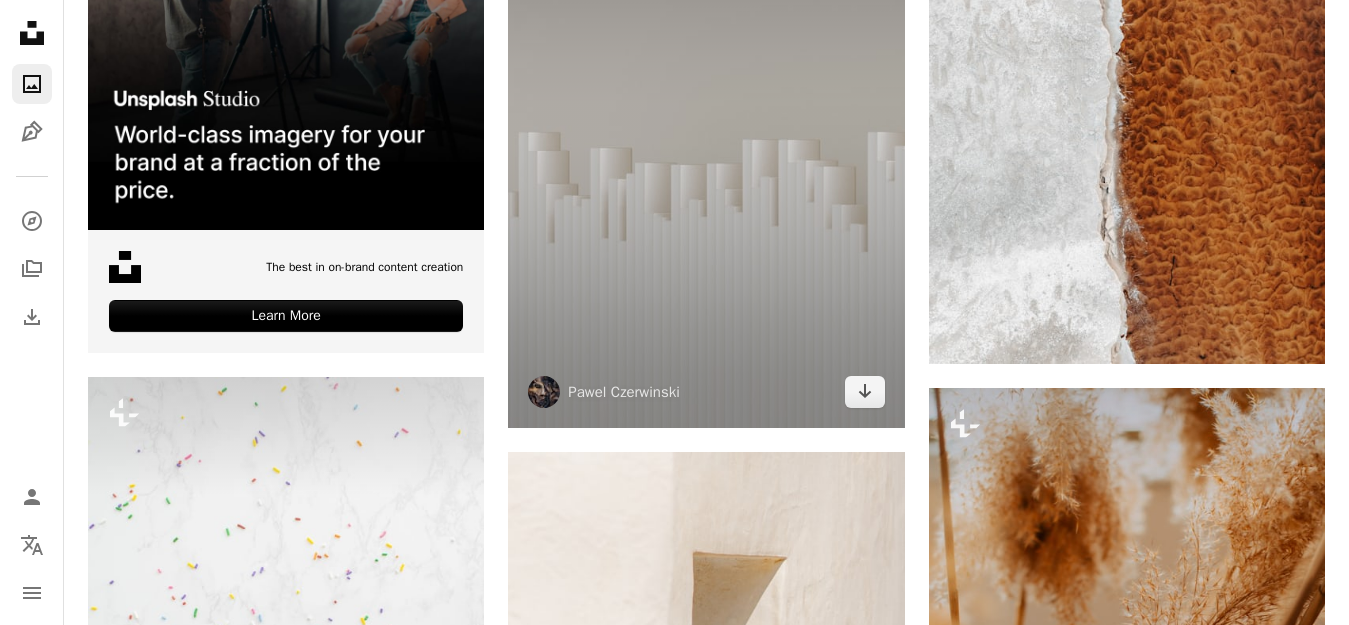 click at bounding box center [706, 131] 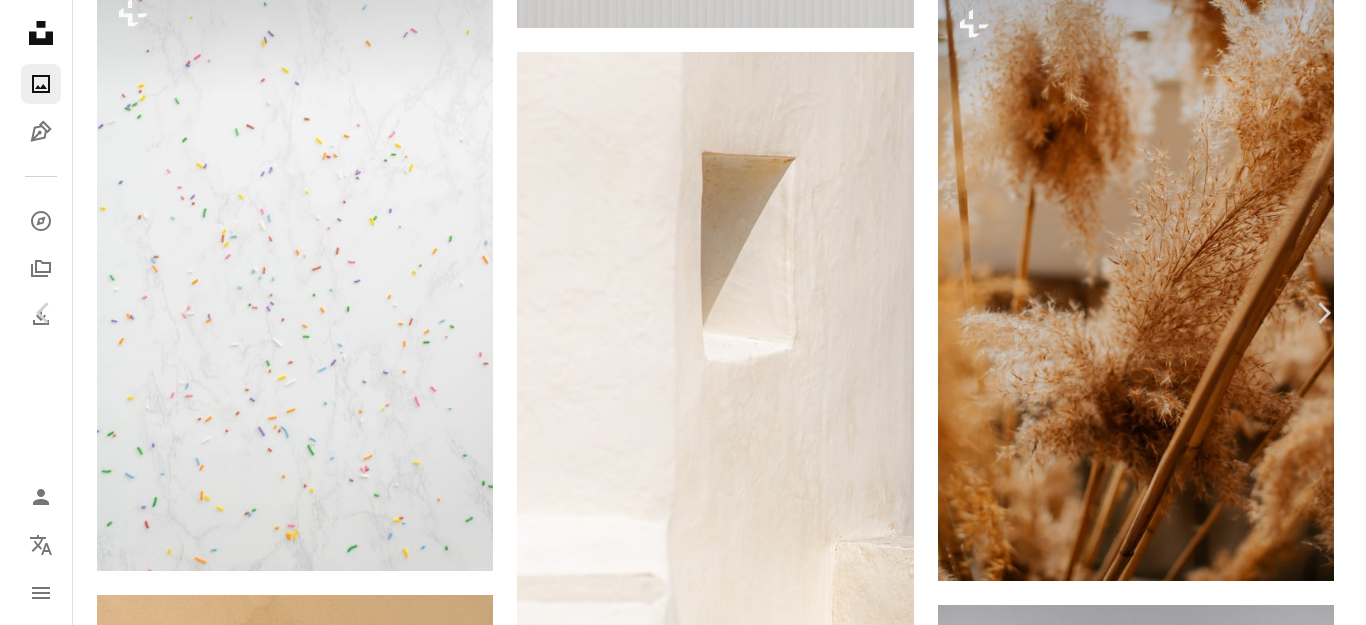 scroll, scrollTop: 900, scrollLeft: 0, axis: vertical 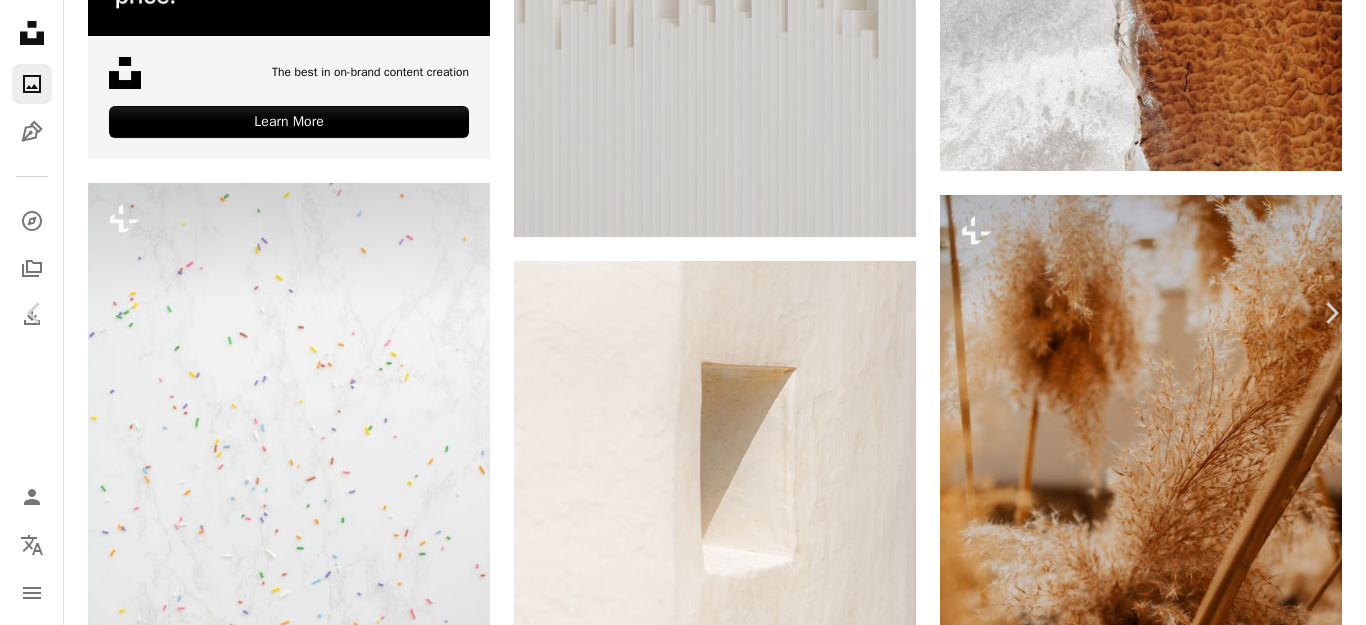 click on "An X shape Chevron left Chevron right [FIRST] [LAST] [FIRST]_[LAST] A heart A plus sign Descargar gratis Chevron down Zoom in Visualizaciones 941.627 Descargas 7758 Presentado en Fotos ,  Texturas A forward-right arrow Compartir Info icon Información More Actions Calendar outlined Publicado el  19 de marzo de 2025 Safety Uso gratuito bajo la  Licencia Unsplash papel tapiz abstracto textura patrón Papel tapiz vertical Renderizado 3D brillante Fondo de pantalla móvil Imágenes De Alta Resolución Espacio negativo Bares Color neutro Mueble cerco cuna piquete Imágenes de Creative Commons Explora imágenes premium relacionadas en iStock  |  Ahorra un 20 % con el código UNSPLASH20 Ver más en iStock  ↗ Imágenes relacionadas A heart A plus sign [FIRST] [LAST] Arrow pointing down A heart A plus sign [FIRST] [LAST] Arrow pointing down Plus sign for Unsplash+ A heart A plus sign [FIRST] [LAST] Para  Unsplash+ A lock Descargar A heart A plus sign [FIRST] [LAST] Arrow pointing down A heart A plus sign" at bounding box center [683, 31418] 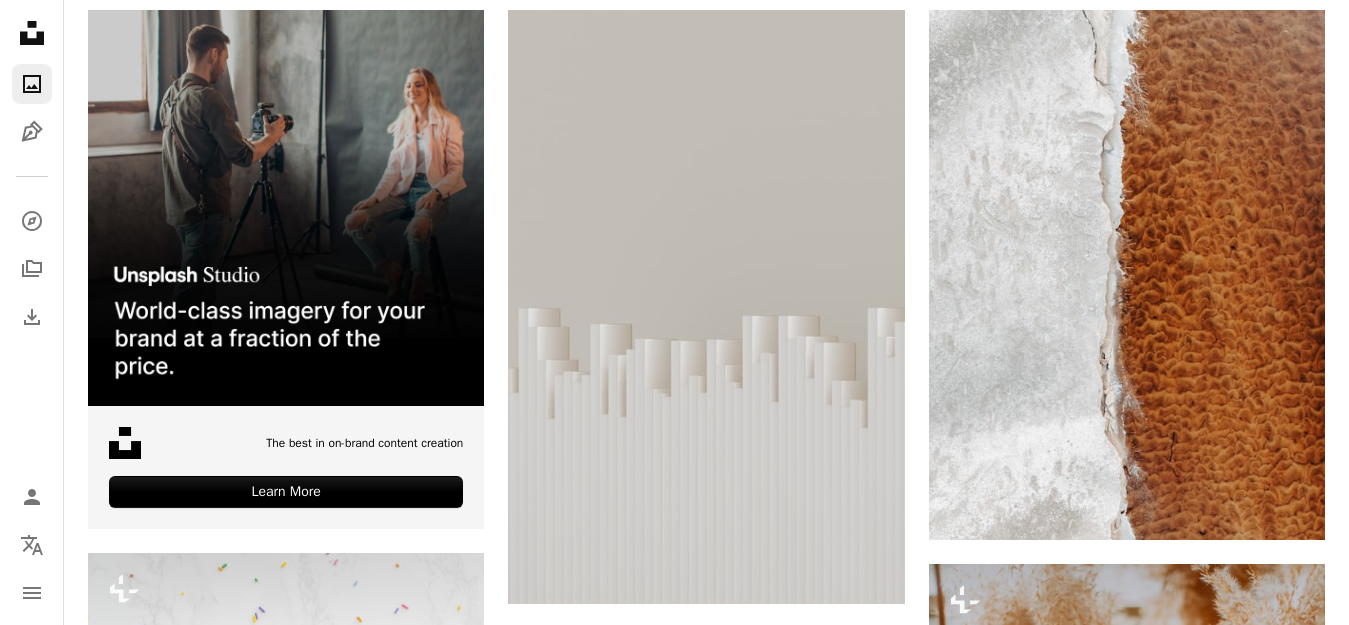 scroll, scrollTop: 0, scrollLeft: 0, axis: both 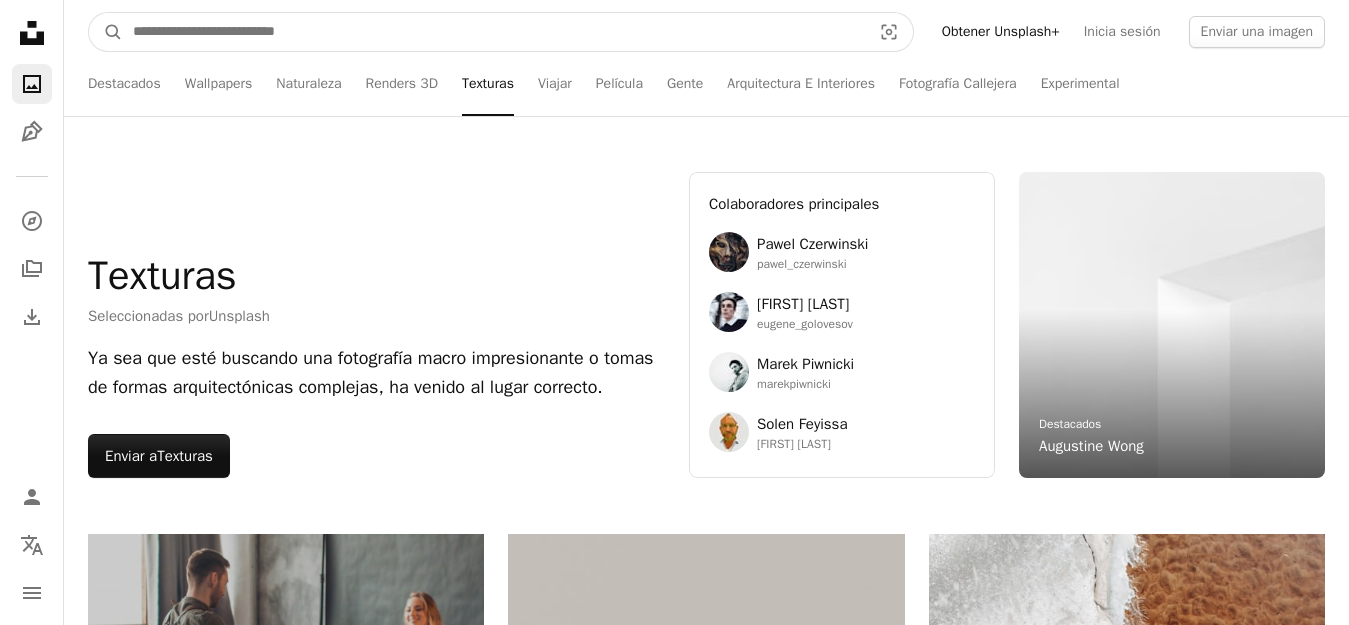 click at bounding box center (494, 32) 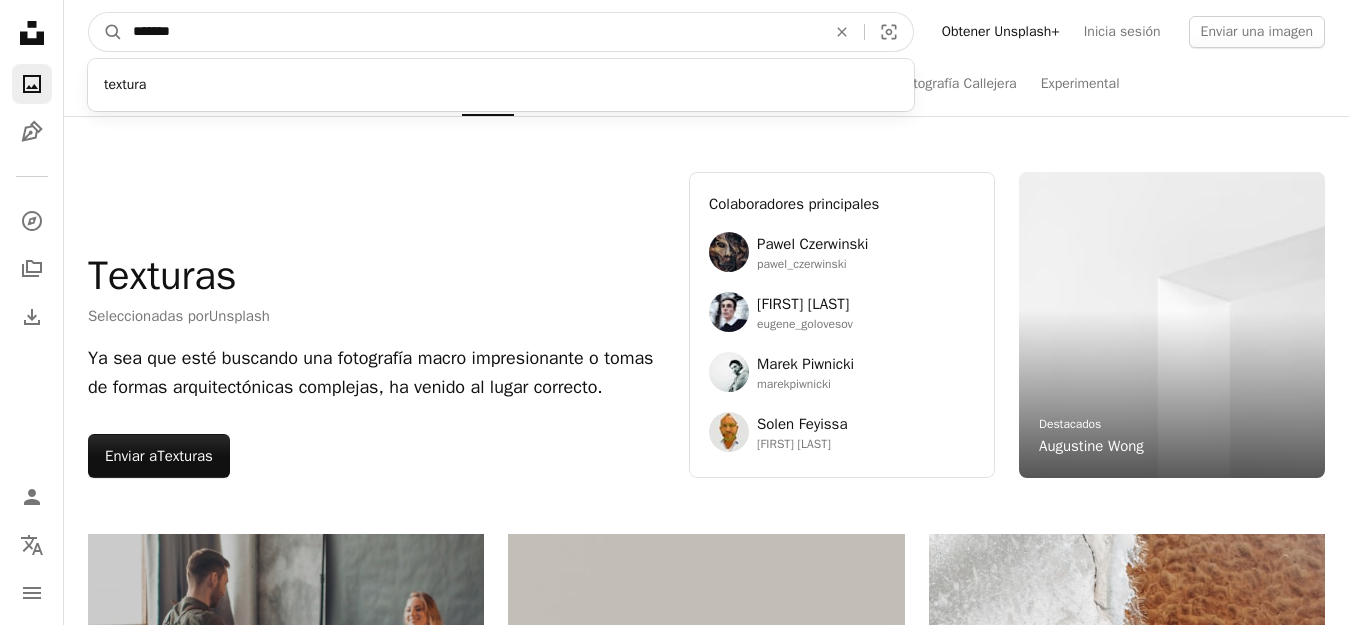 type on "*******" 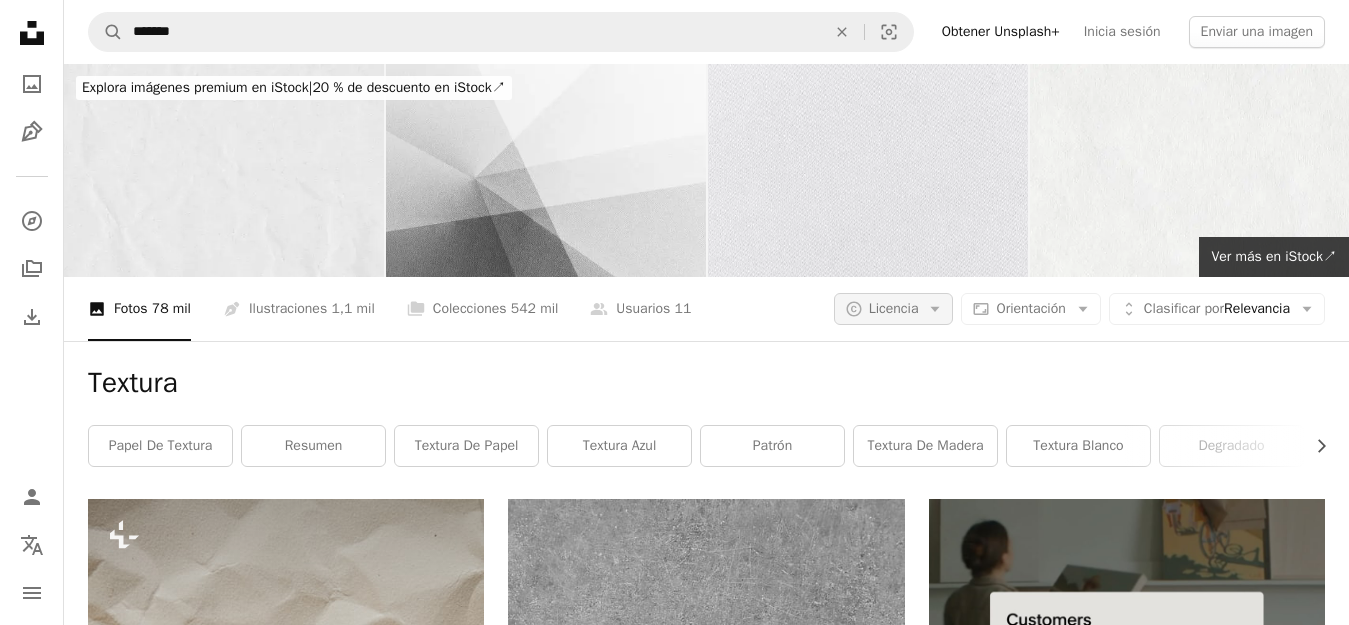 click on "Licencia" at bounding box center [894, 308] 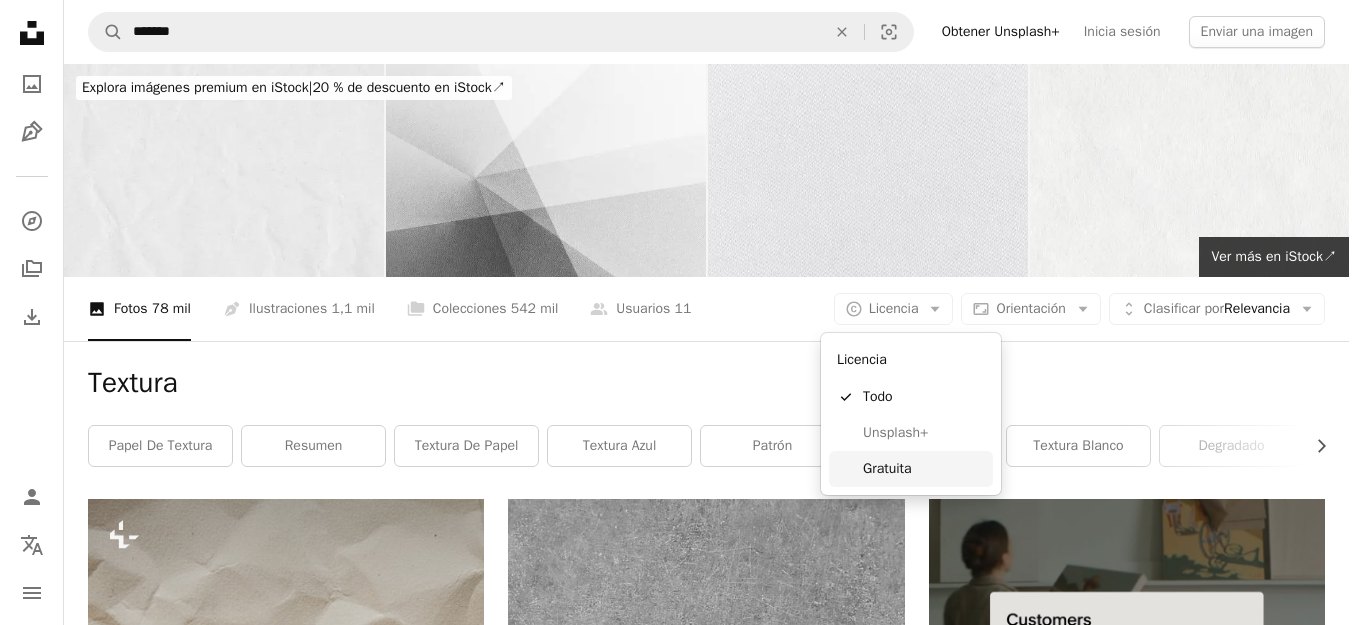 click on "Gratuita" at bounding box center [911, 469] 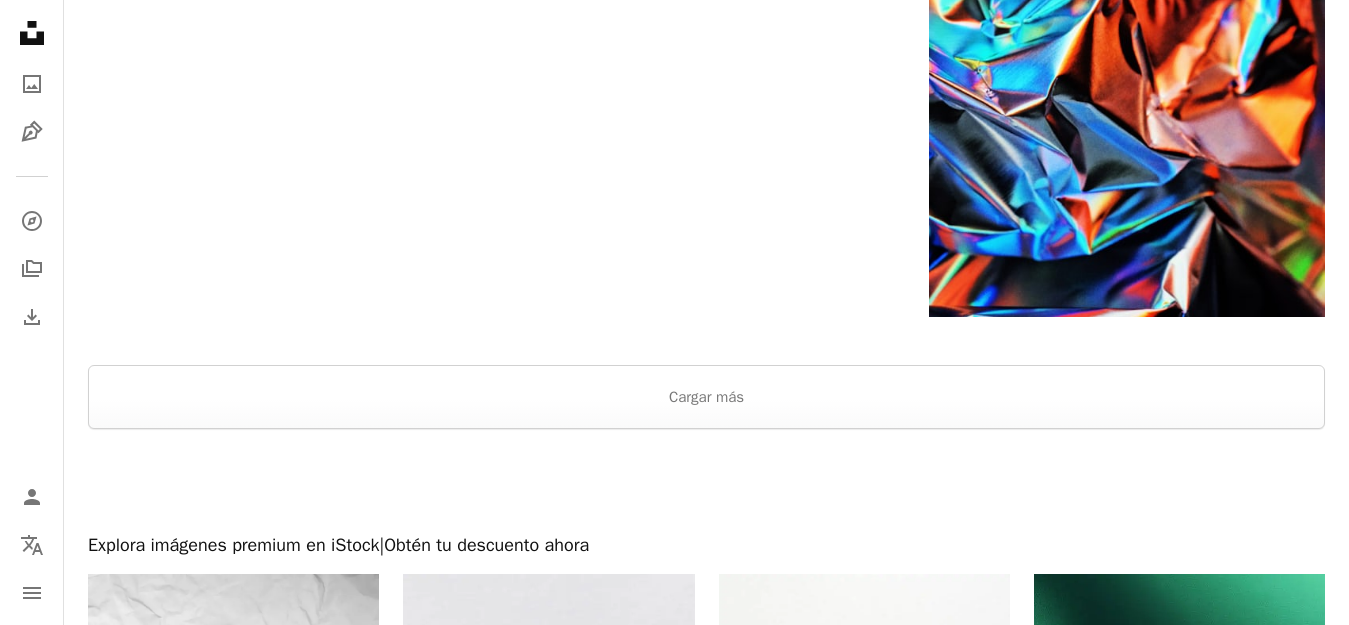 scroll, scrollTop: 4600, scrollLeft: 0, axis: vertical 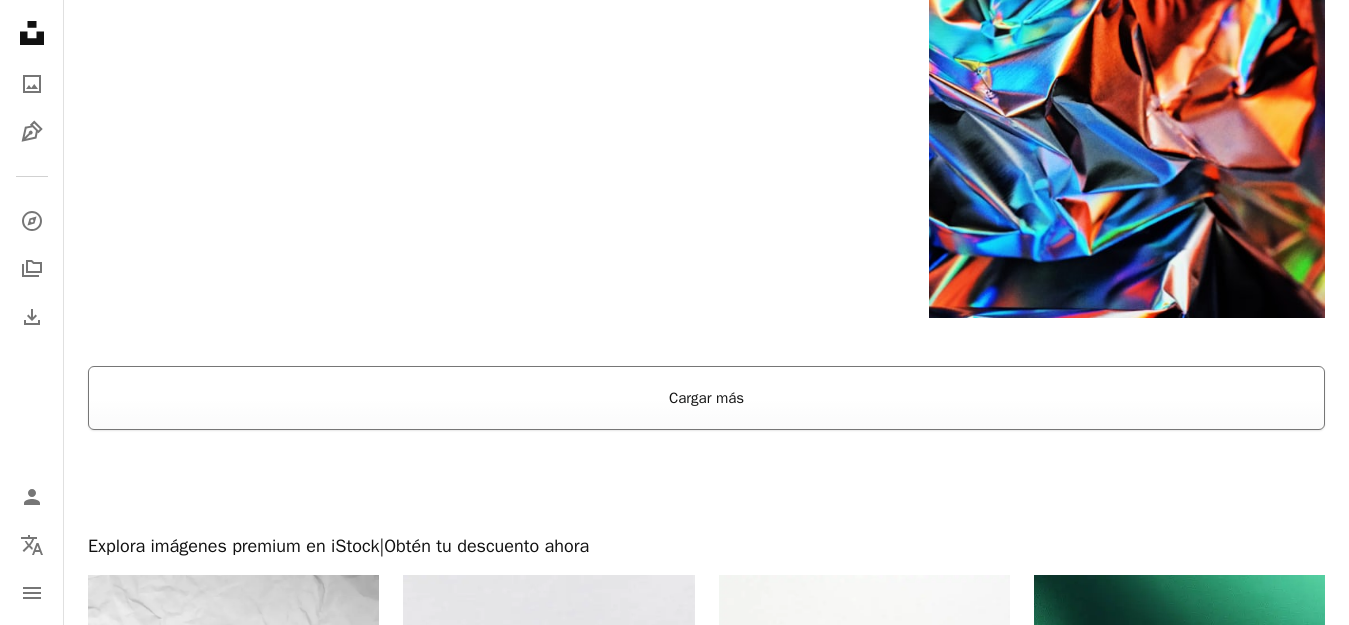 drag, startPoint x: 762, startPoint y: 350, endPoint x: 751, endPoint y: 368, distance: 21.095022 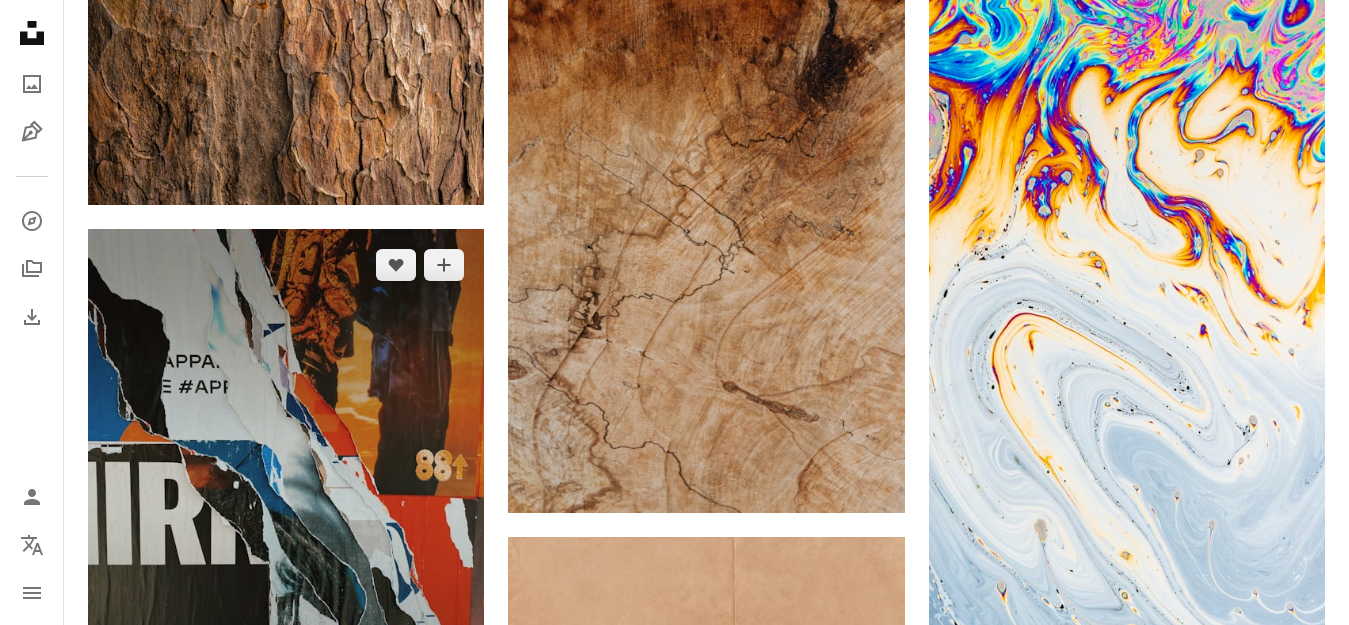 scroll, scrollTop: 12300, scrollLeft: 0, axis: vertical 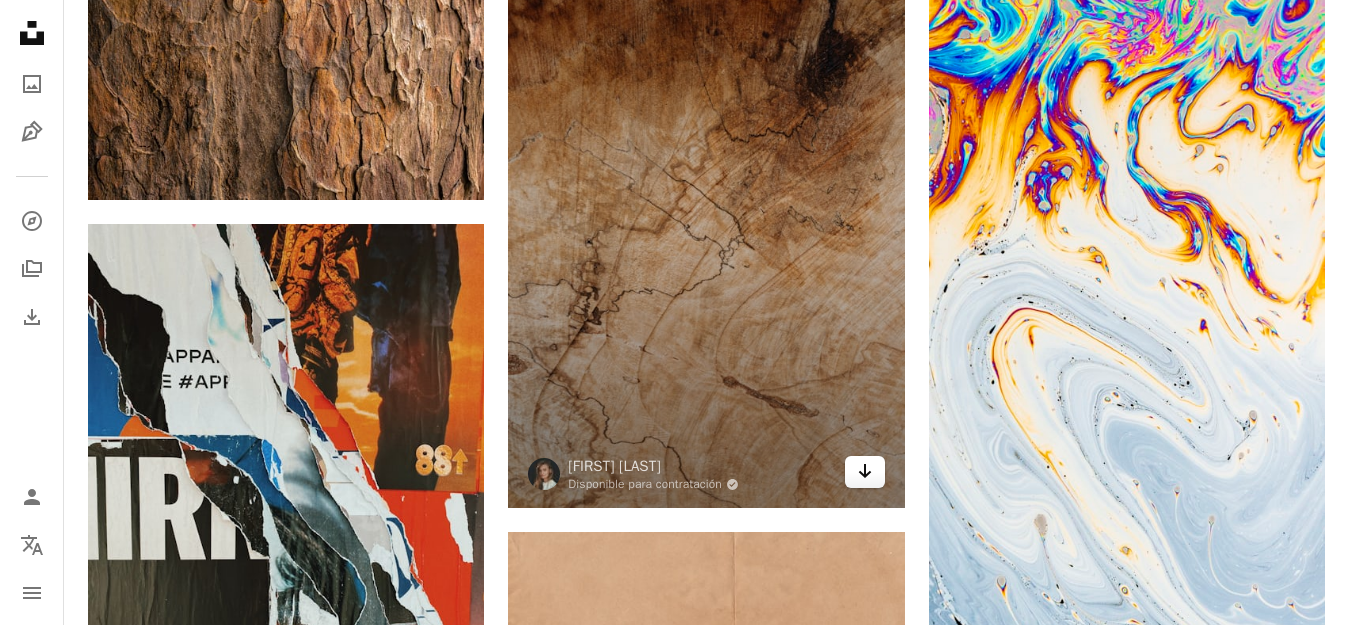 click on "Arrow pointing down" at bounding box center (865, 472) 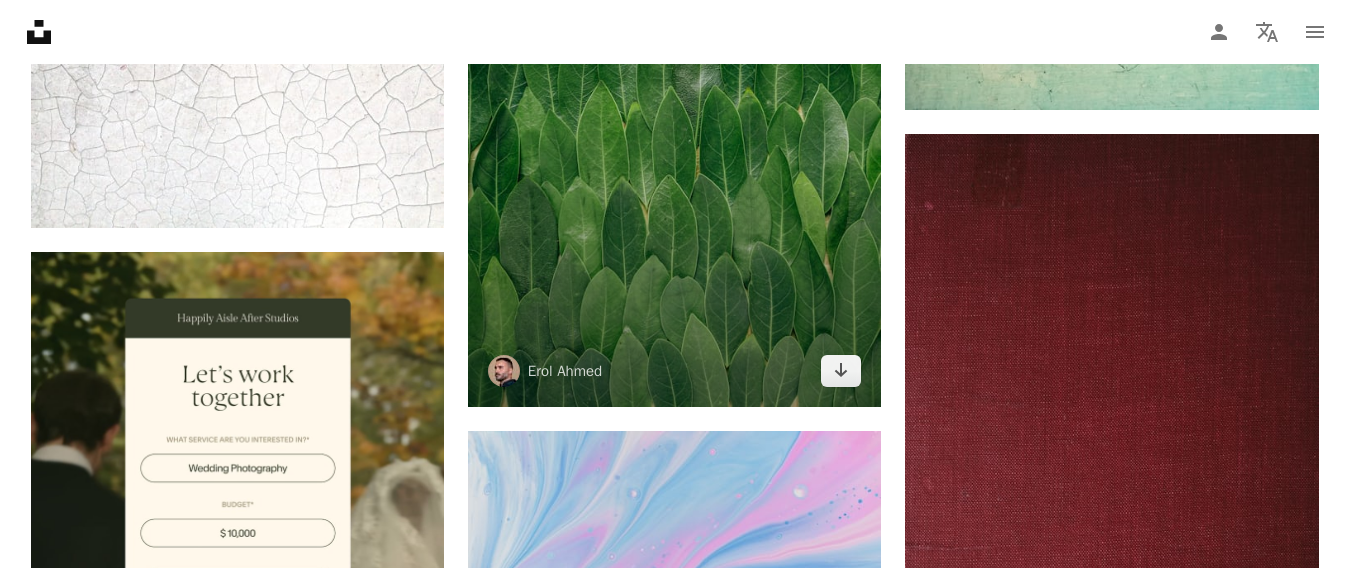 scroll, scrollTop: 6400, scrollLeft: 0, axis: vertical 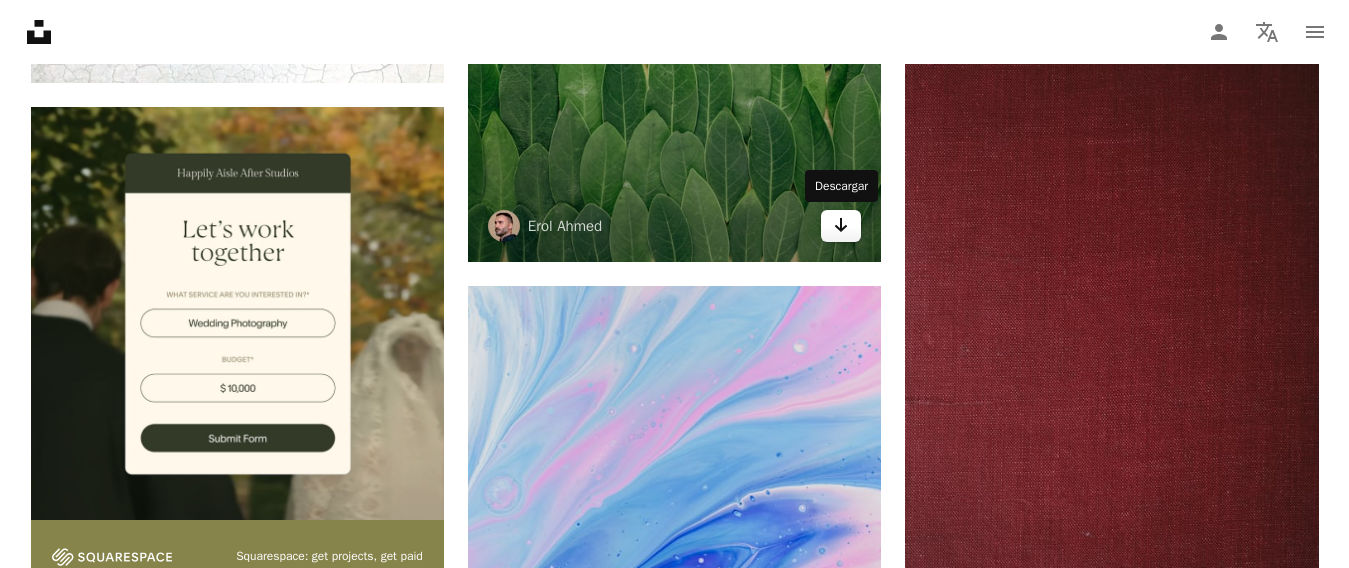 click on "Arrow pointing down" 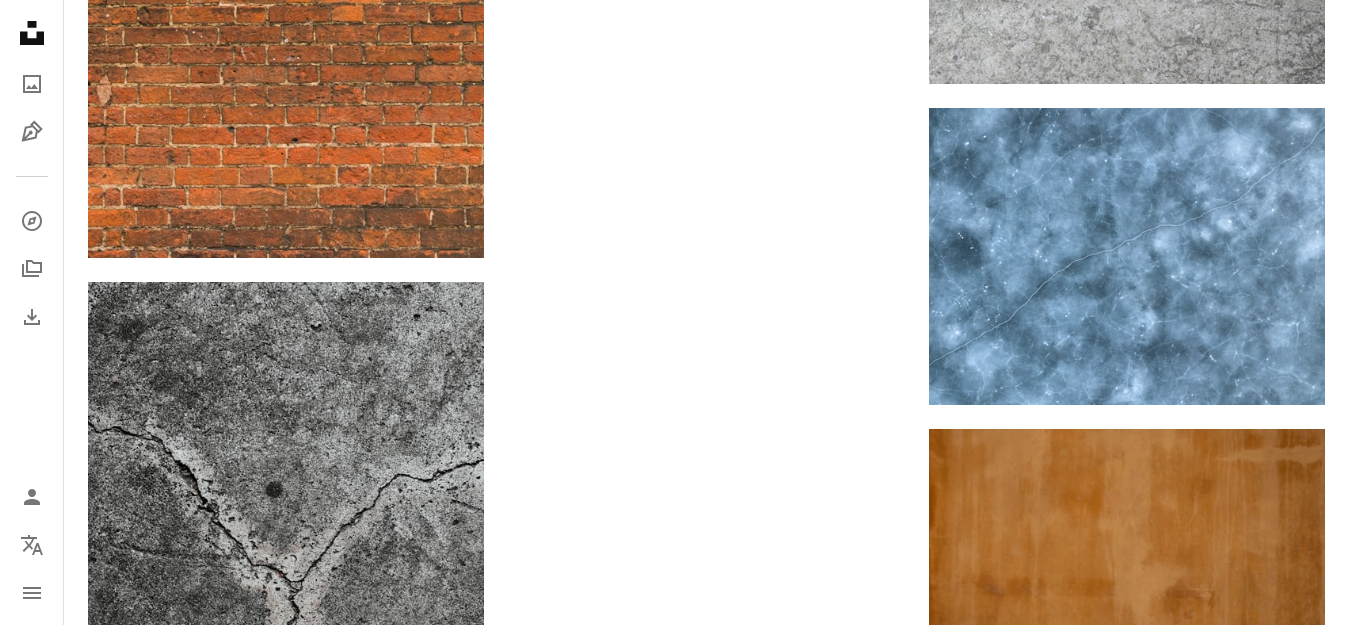 scroll, scrollTop: 39949, scrollLeft: 0, axis: vertical 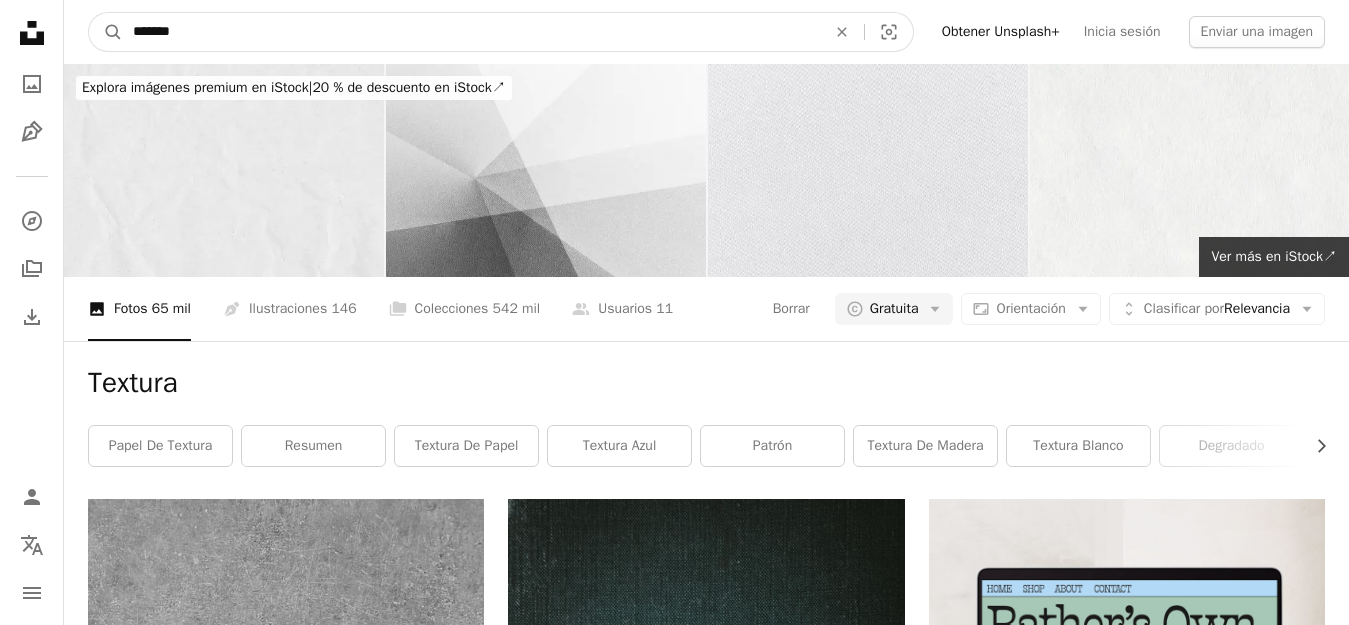 click on "*******" at bounding box center [471, 32] 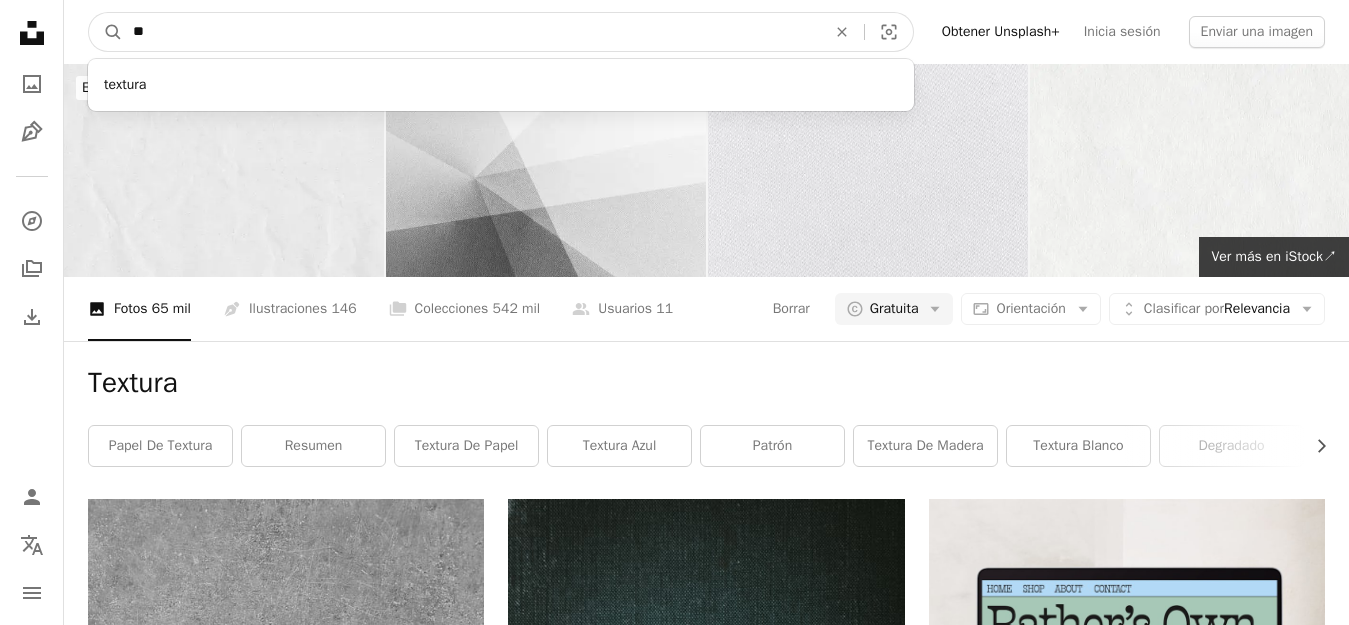 type on "*" 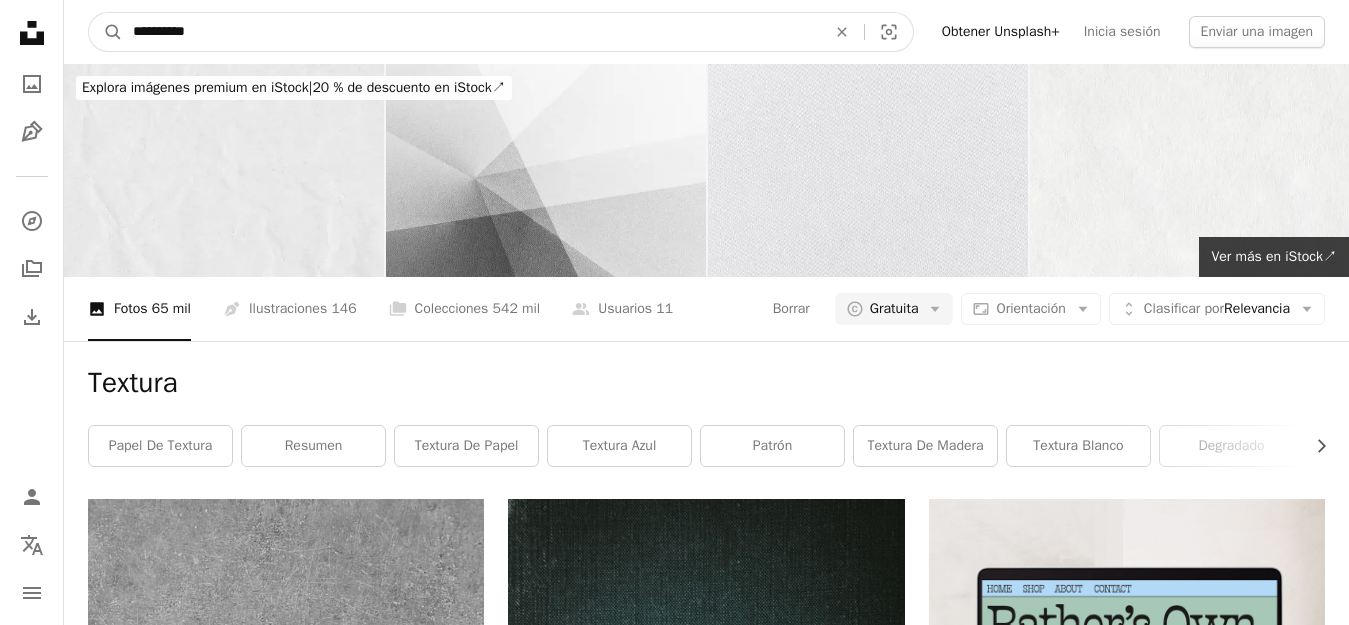 type on "**********" 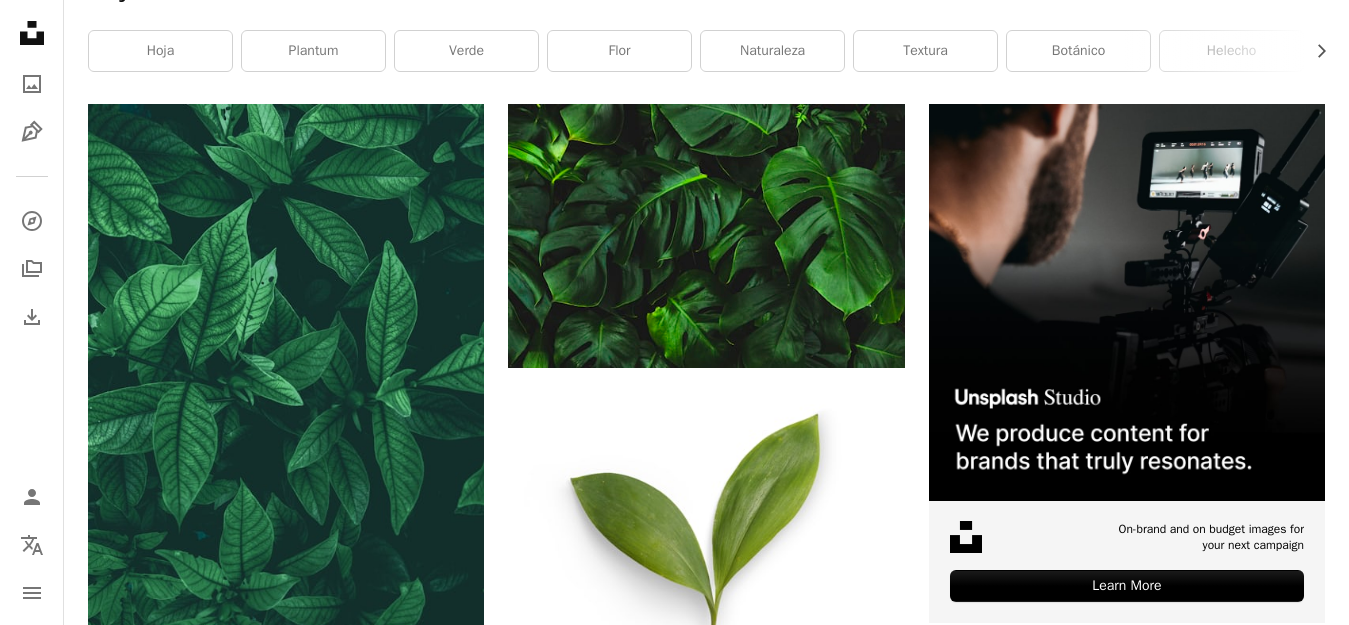 scroll, scrollTop: 0, scrollLeft: 0, axis: both 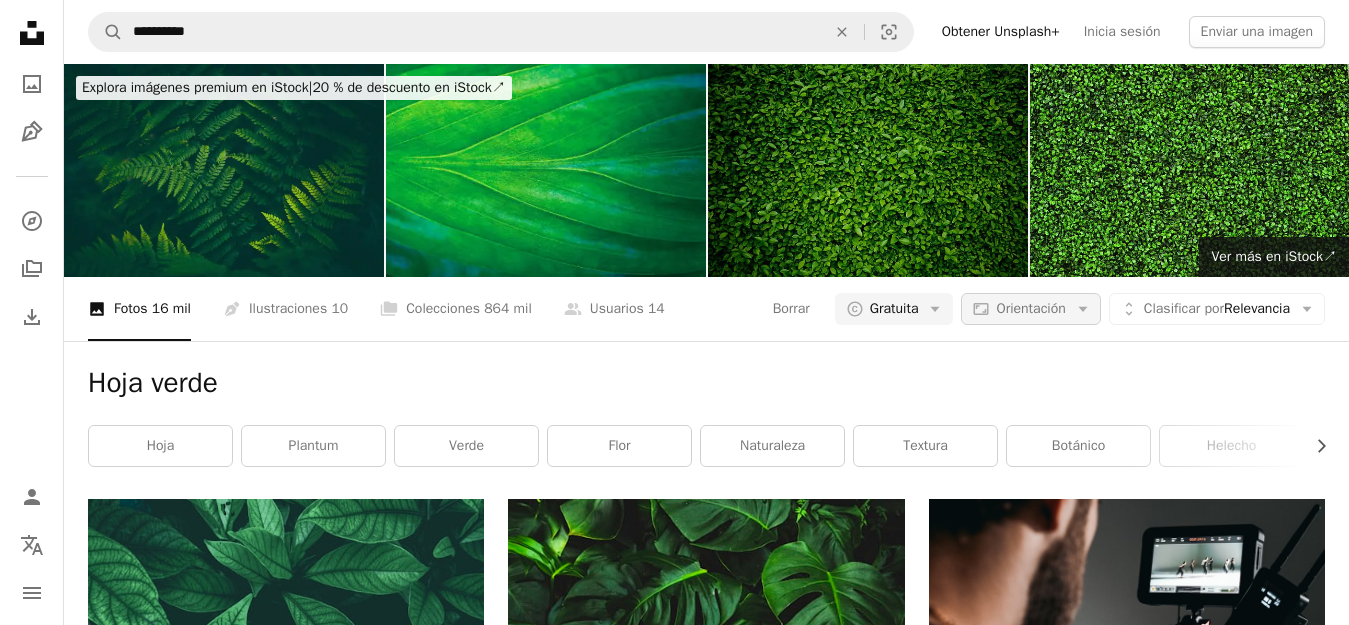 click on "Orientación" at bounding box center (1030, 308) 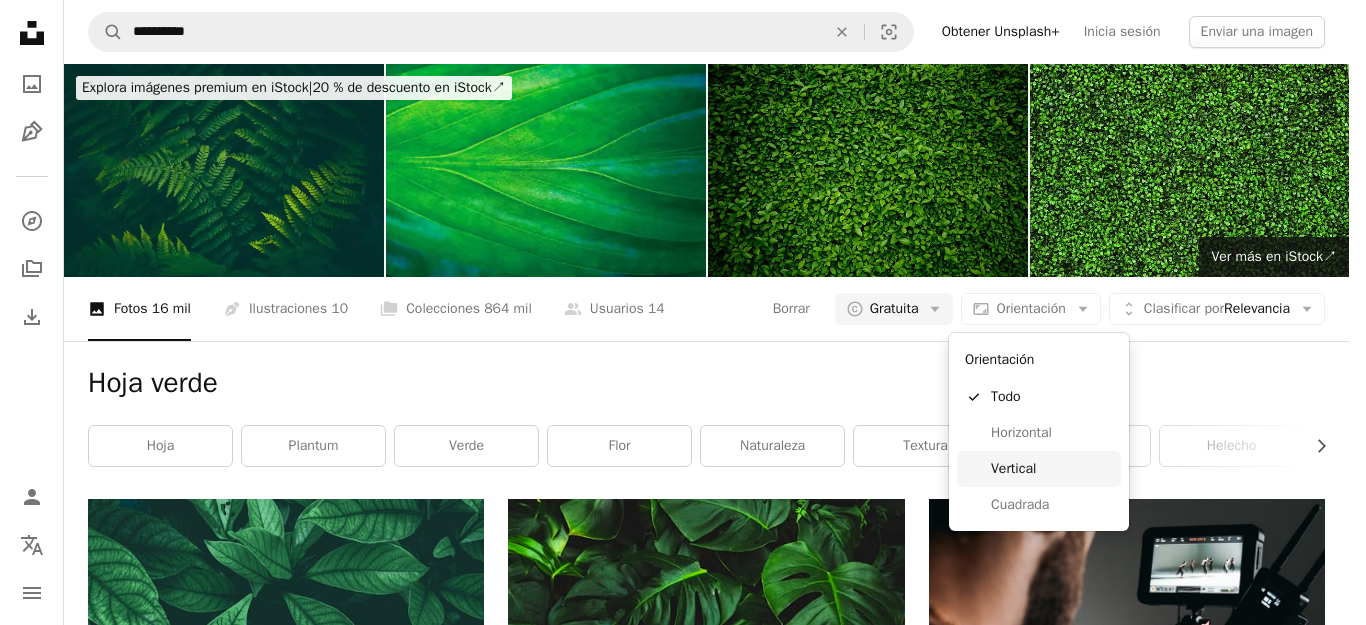 click on "Vertical" at bounding box center (1052, 469) 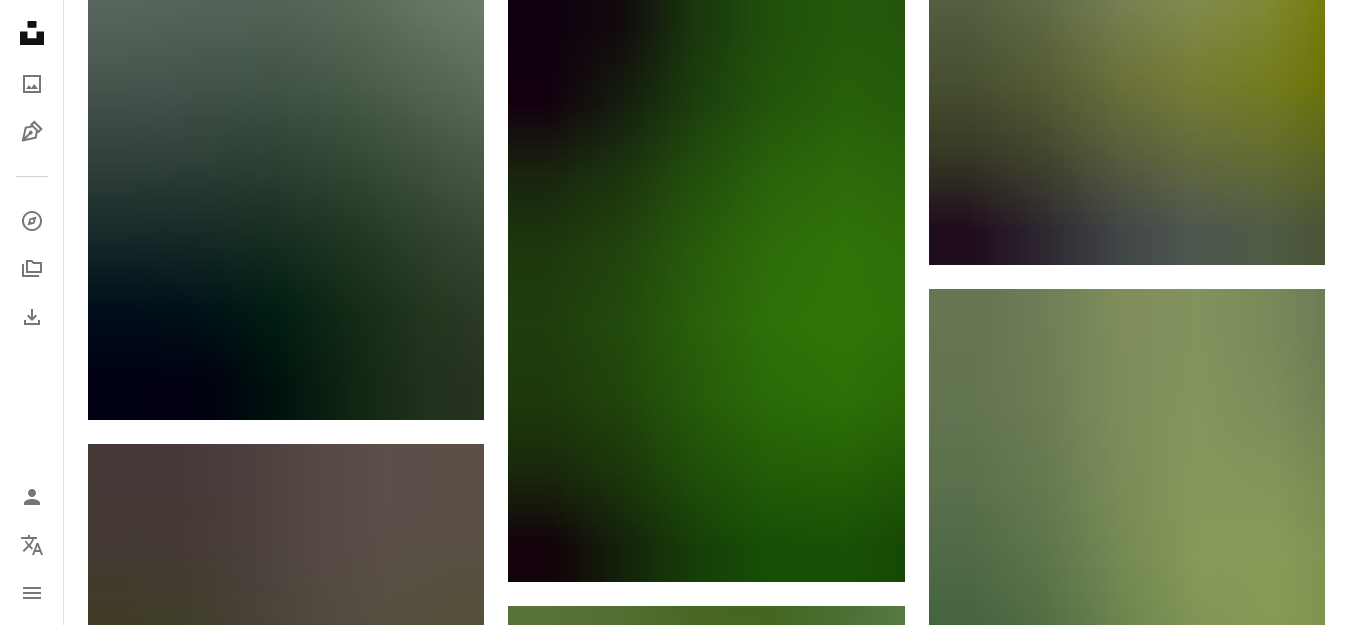 scroll, scrollTop: 28000, scrollLeft: 0, axis: vertical 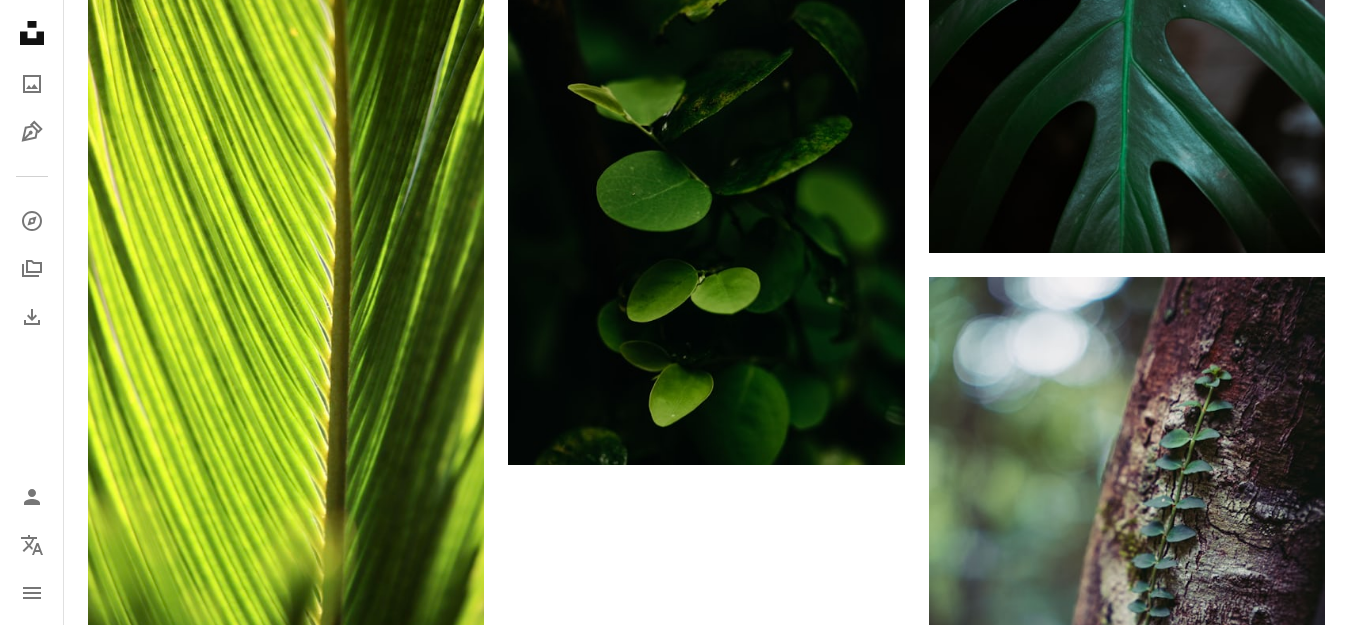 type 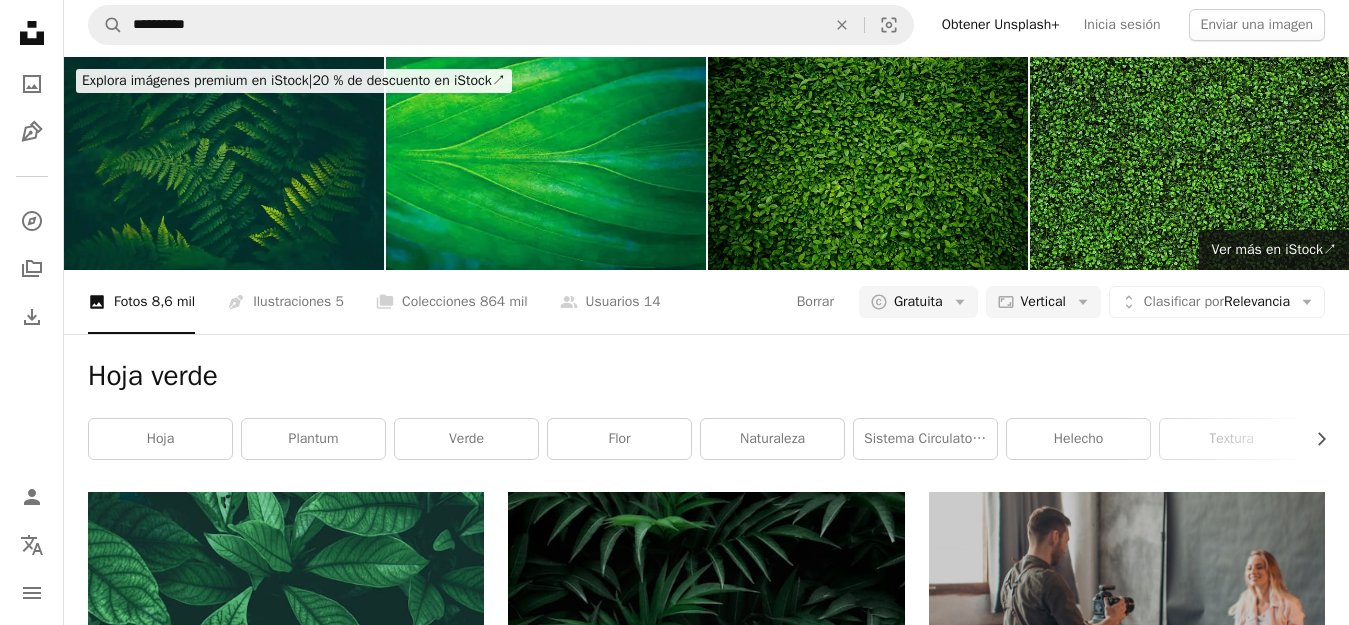 scroll, scrollTop: 0, scrollLeft: 0, axis: both 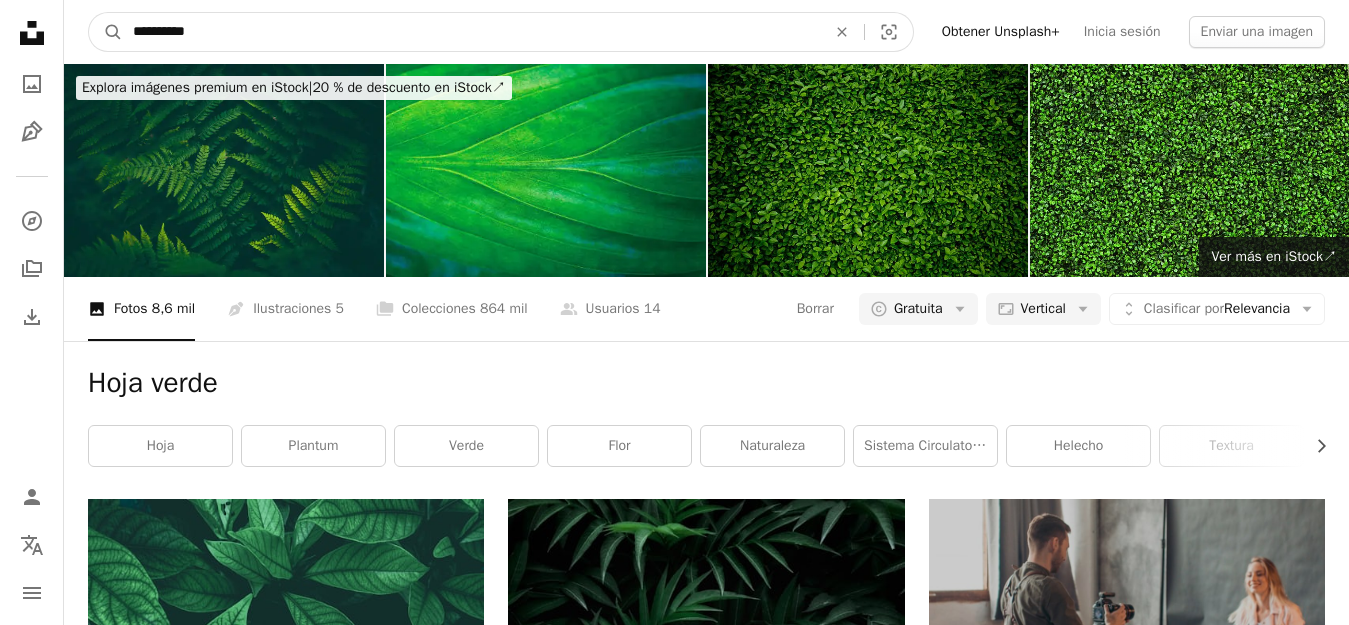 drag, startPoint x: 219, startPoint y: 43, endPoint x: 0, endPoint y: -13, distance: 226.04646 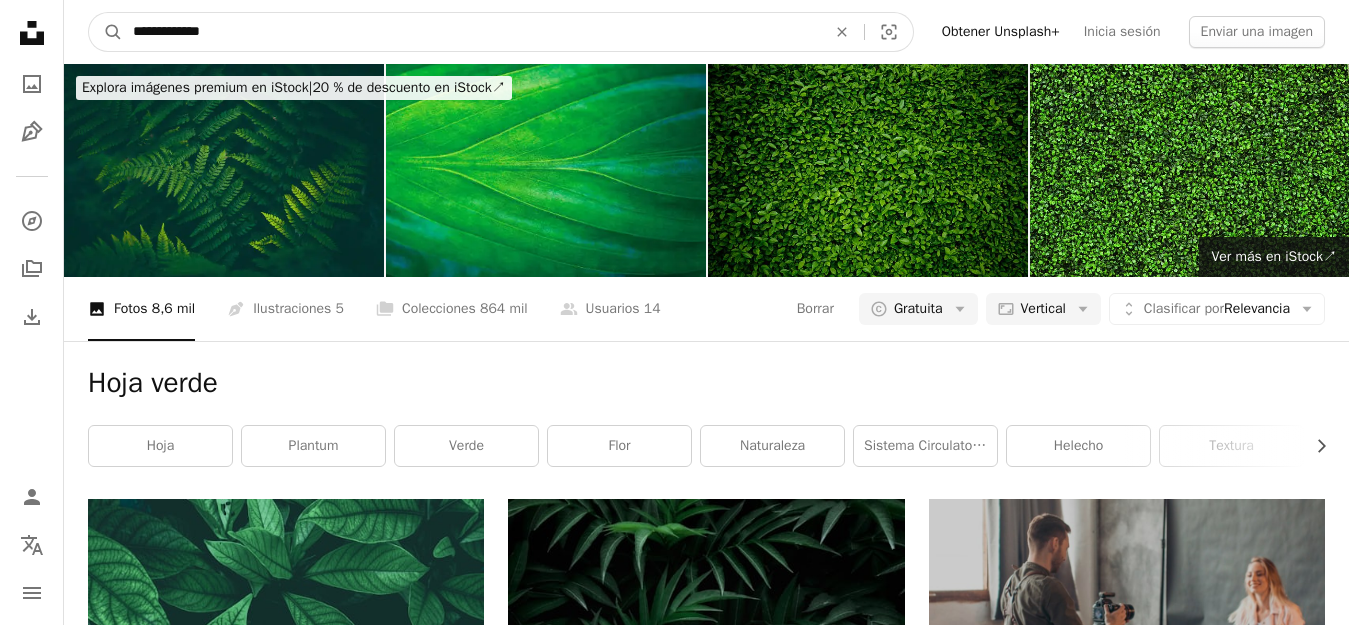 type on "**********" 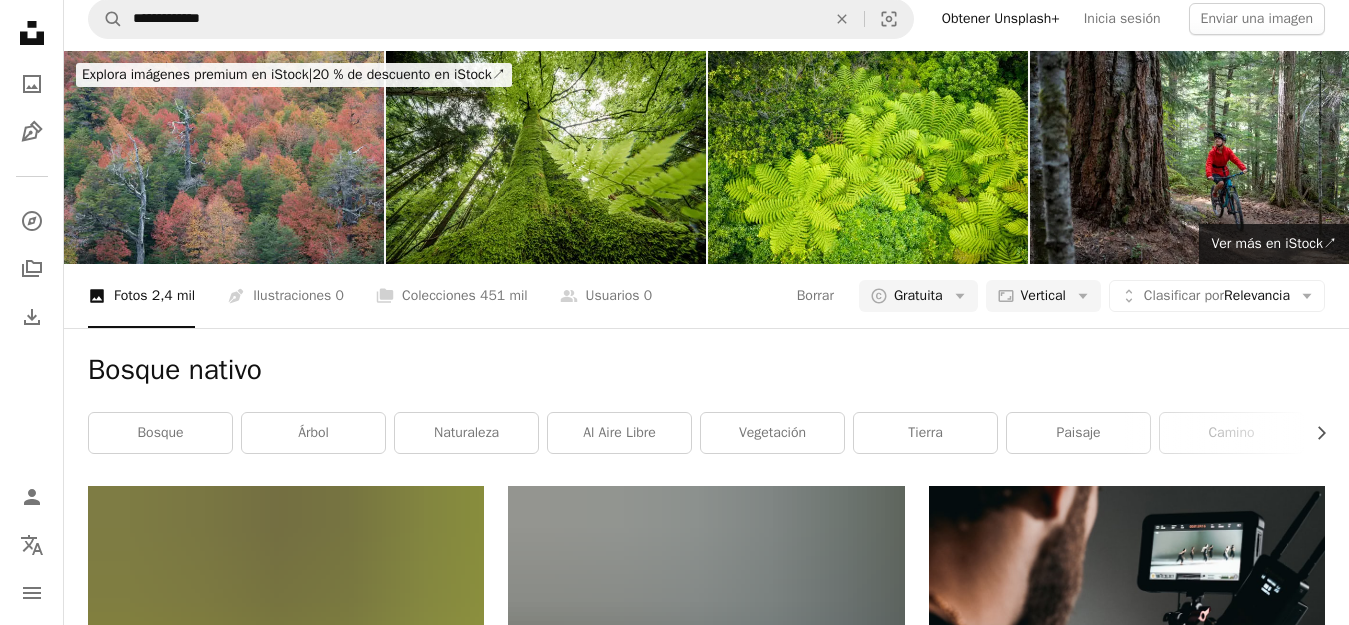 scroll, scrollTop: 0, scrollLeft: 0, axis: both 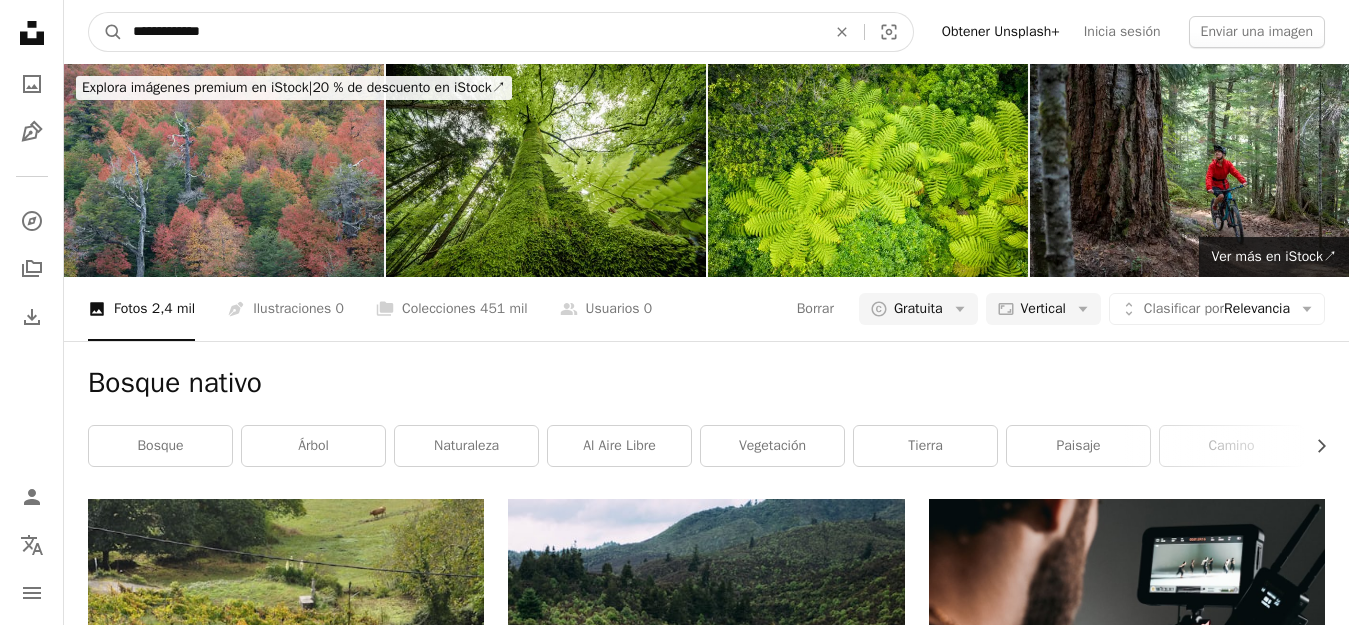 drag, startPoint x: 249, startPoint y: 25, endPoint x: 184, endPoint y: 60, distance: 73.82411 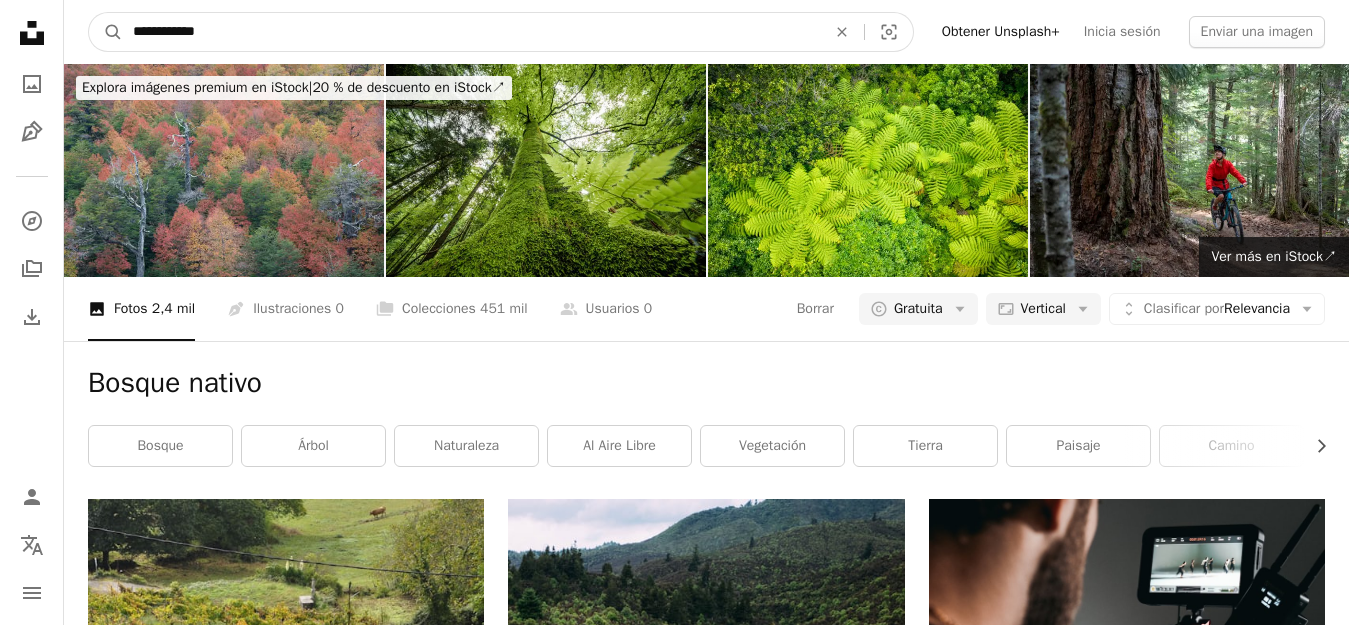 type on "**********" 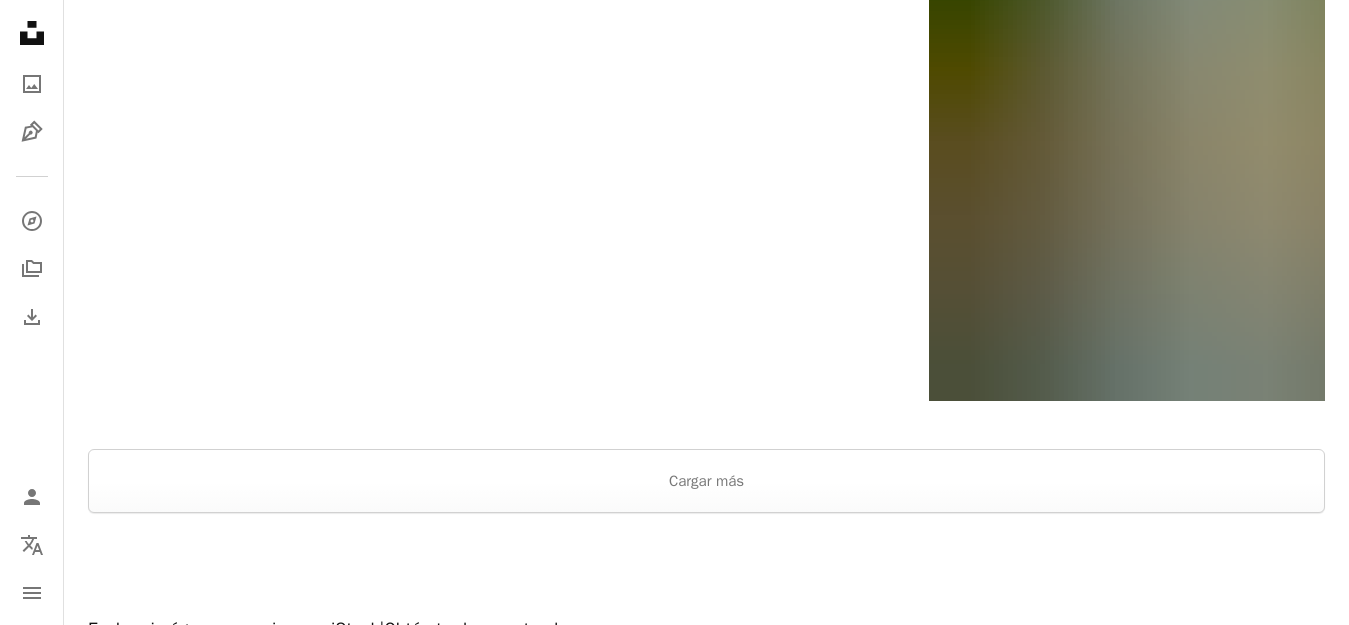 scroll, scrollTop: 5100, scrollLeft: 0, axis: vertical 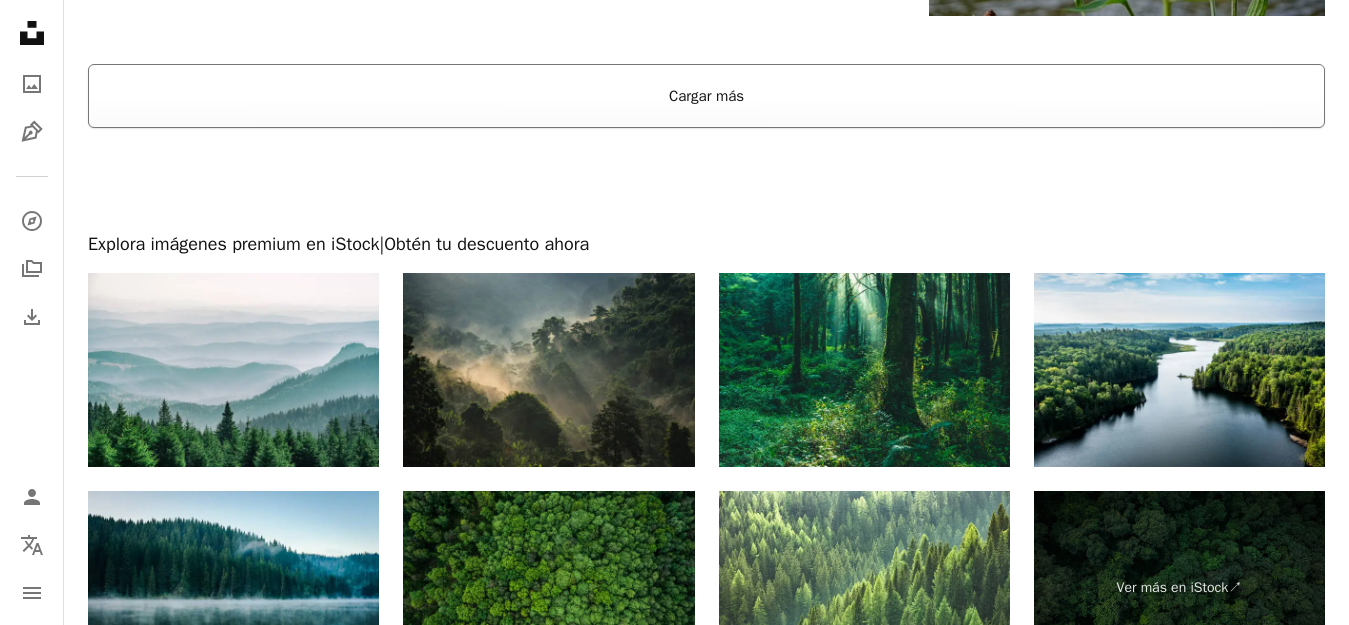 click on "Cargar más" at bounding box center (706, 96) 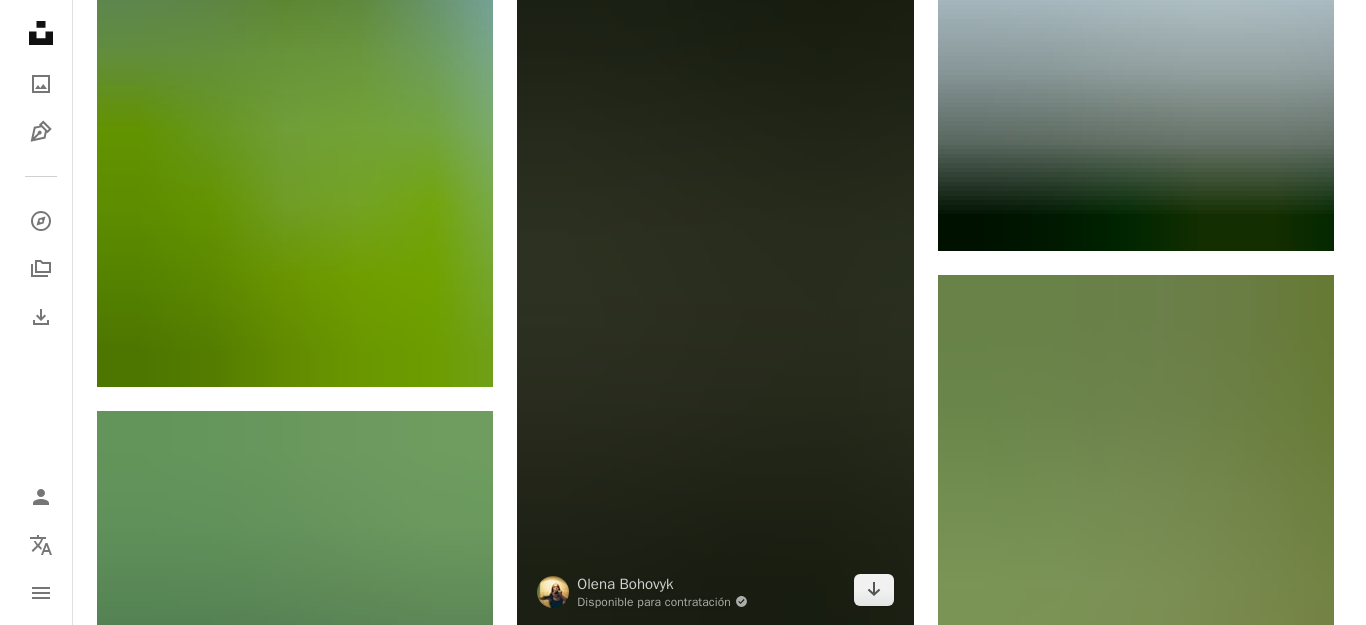 scroll, scrollTop: 7400, scrollLeft: 0, axis: vertical 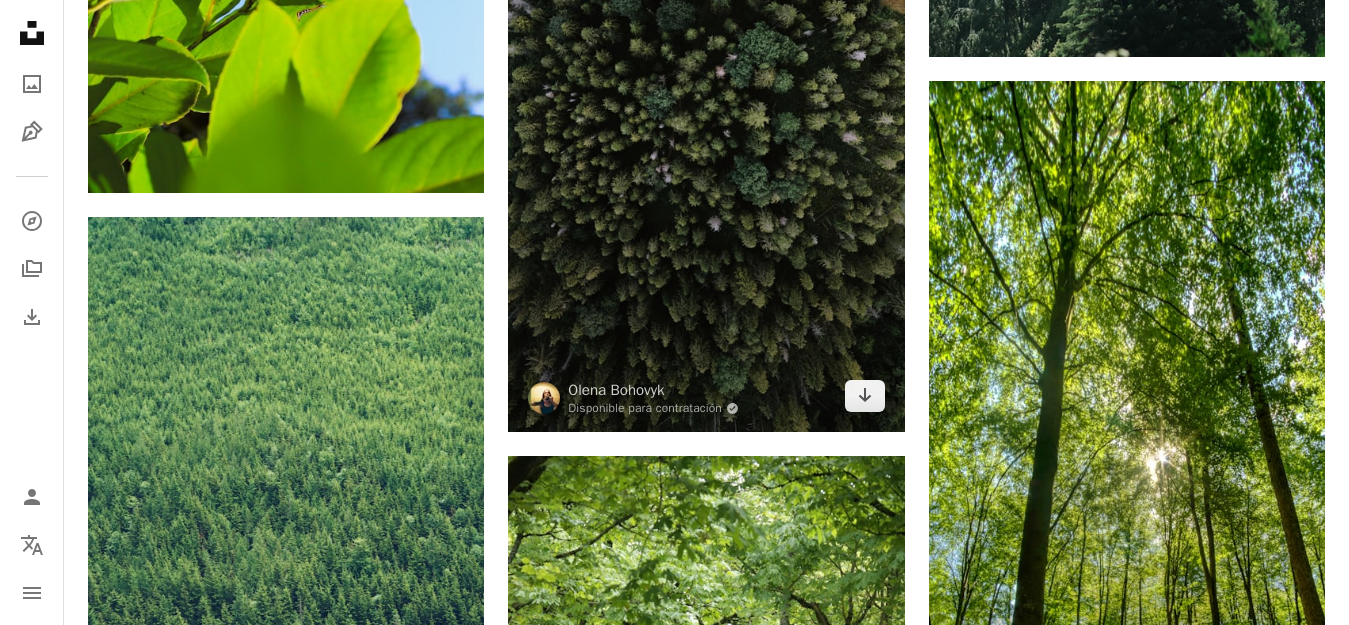 click at bounding box center (706, 79) 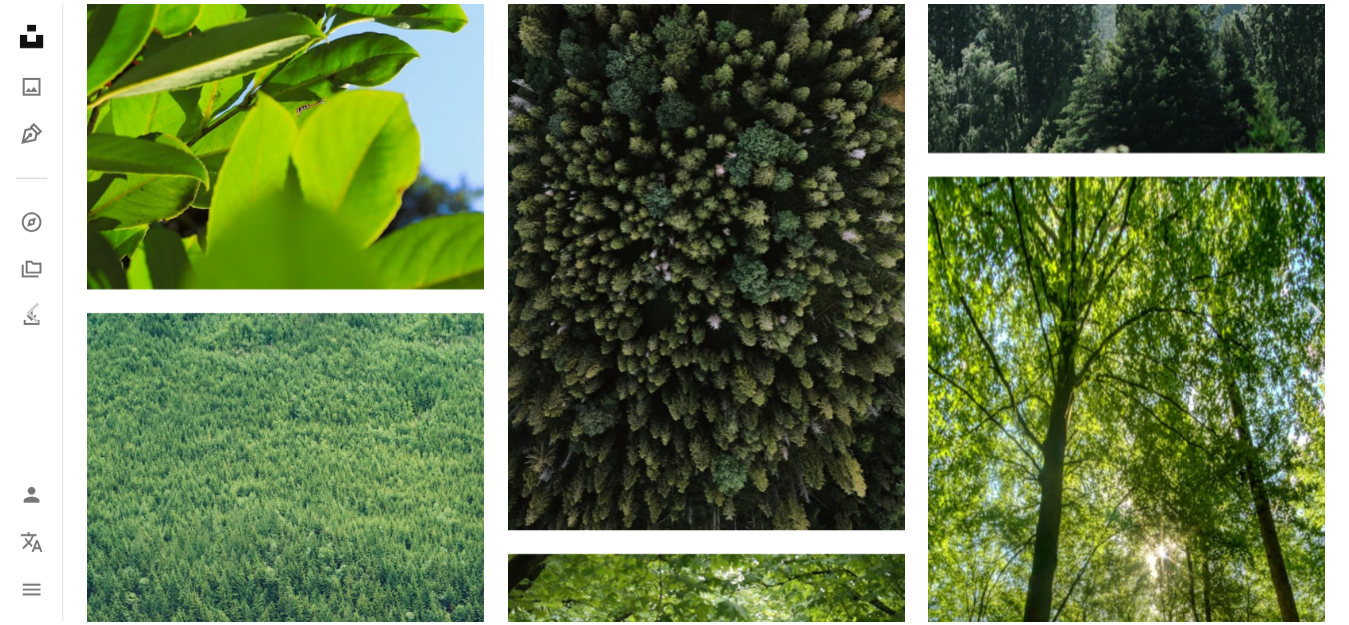 scroll, scrollTop: 0, scrollLeft: 0, axis: both 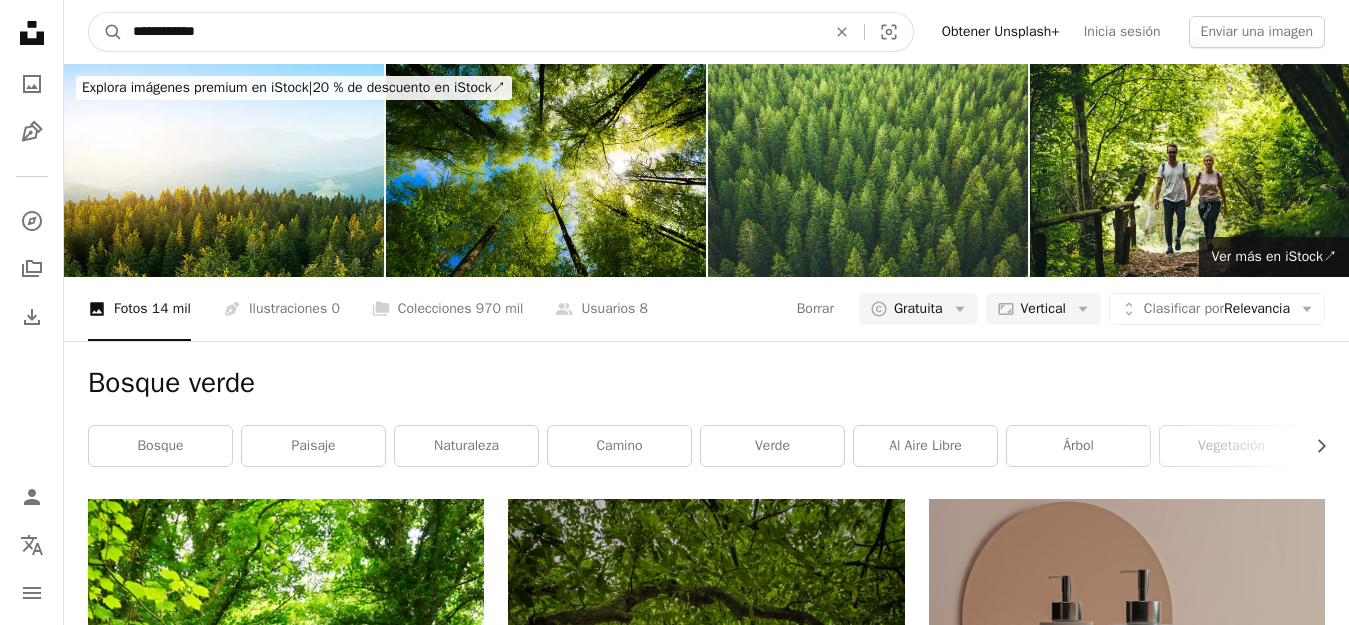 drag, startPoint x: 455, startPoint y: 32, endPoint x: 0, endPoint y: -12, distance: 457.12253 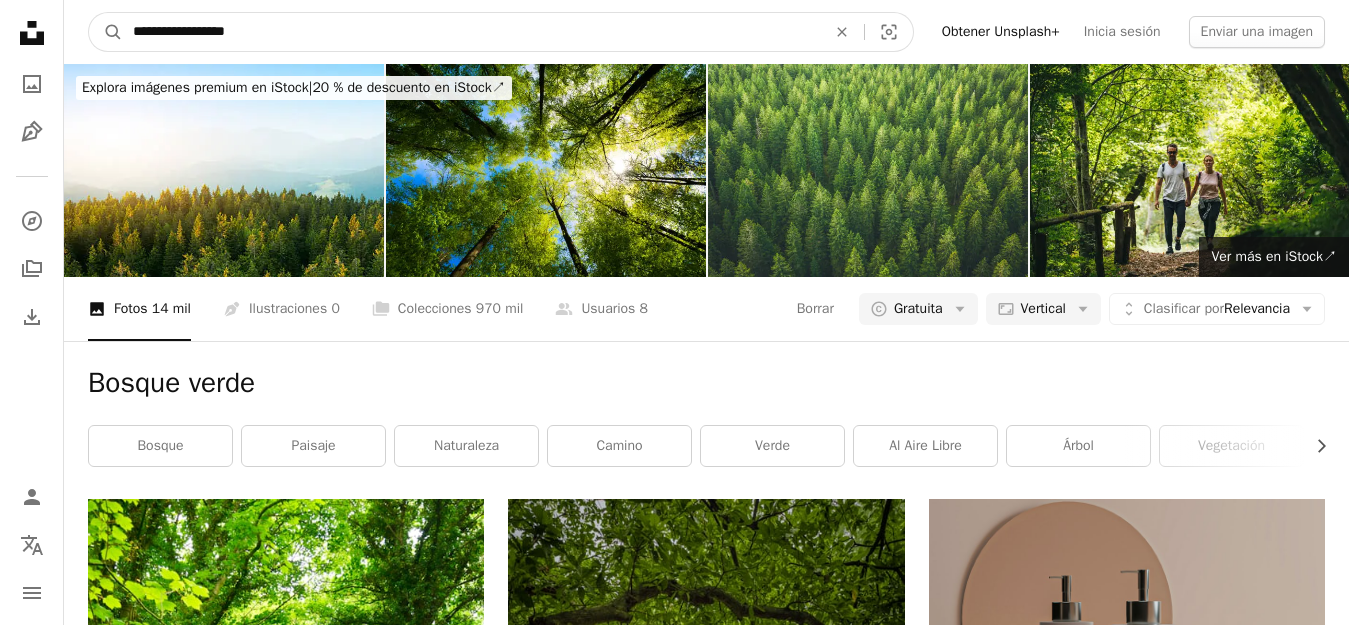 type on "**********" 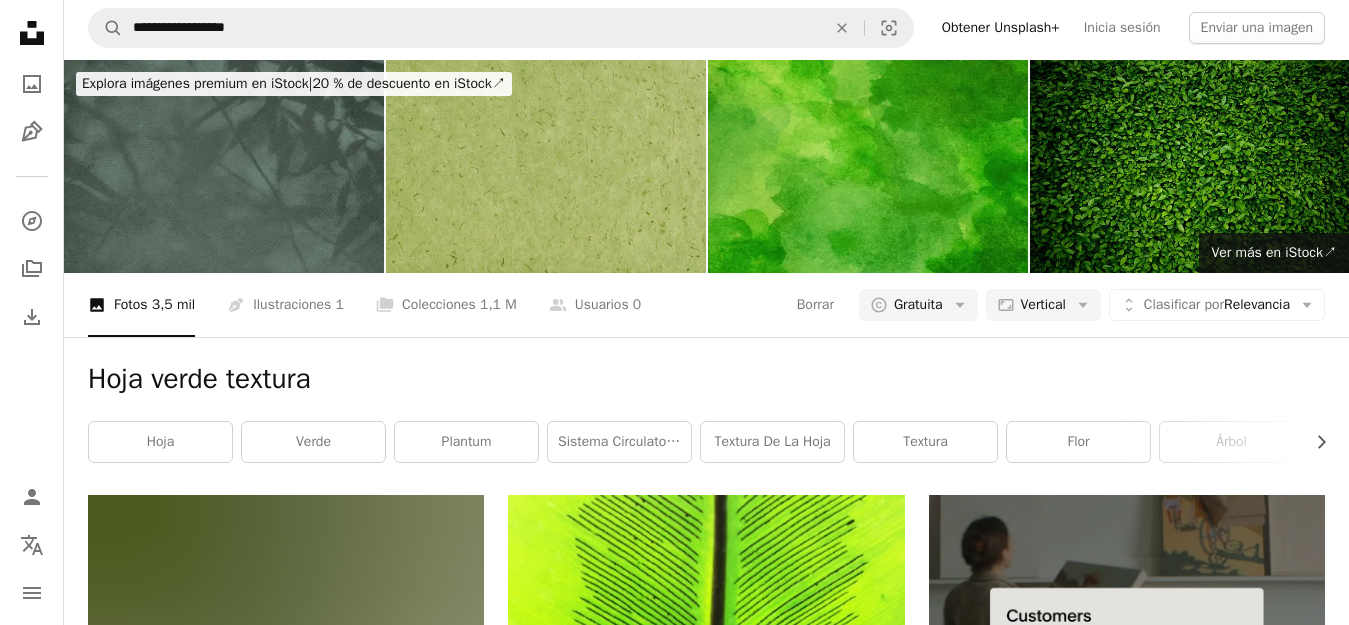 scroll, scrollTop: 0, scrollLeft: 0, axis: both 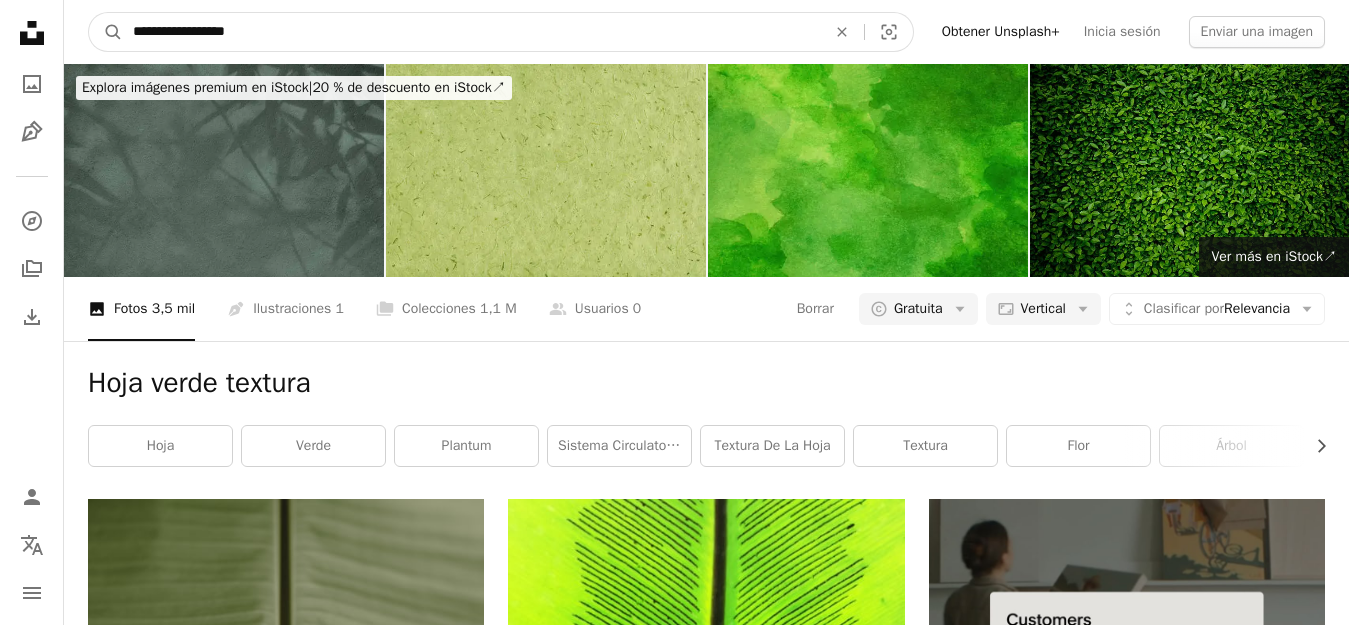 drag, startPoint x: 816, startPoint y: 12, endPoint x: 1352, endPoint y: 1, distance: 536.11285 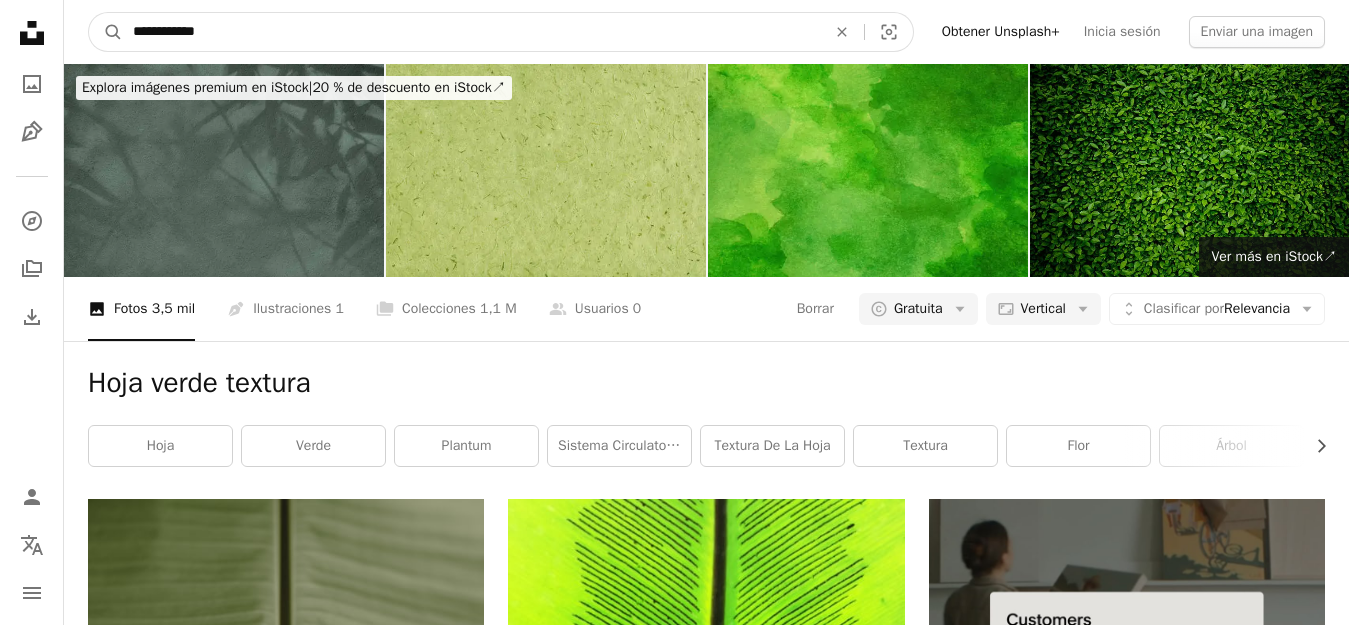 type on "**********" 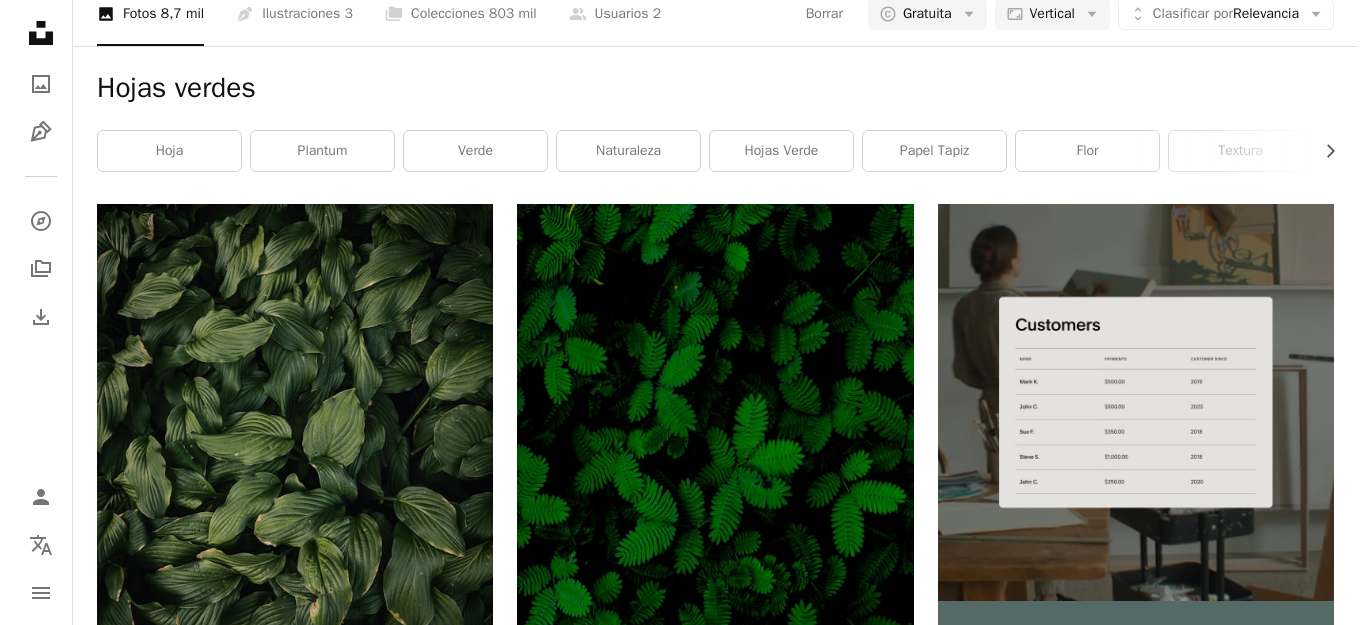 scroll, scrollTop: 500, scrollLeft: 0, axis: vertical 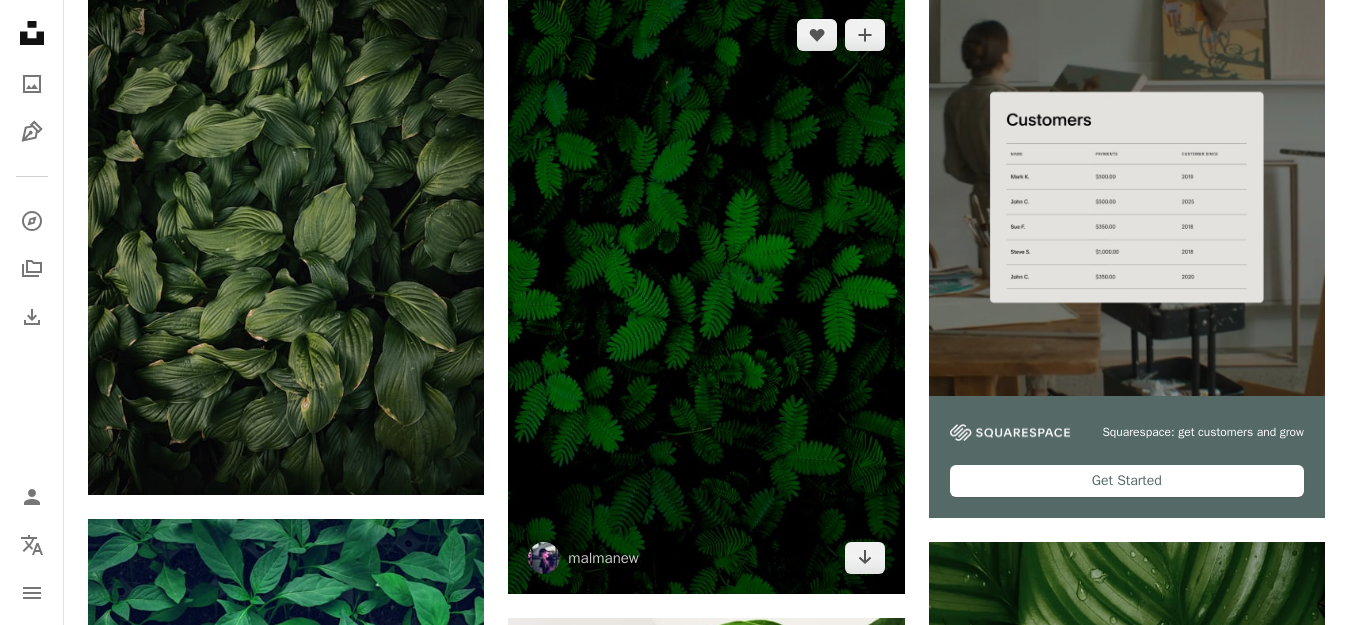 click at bounding box center [706, 296] 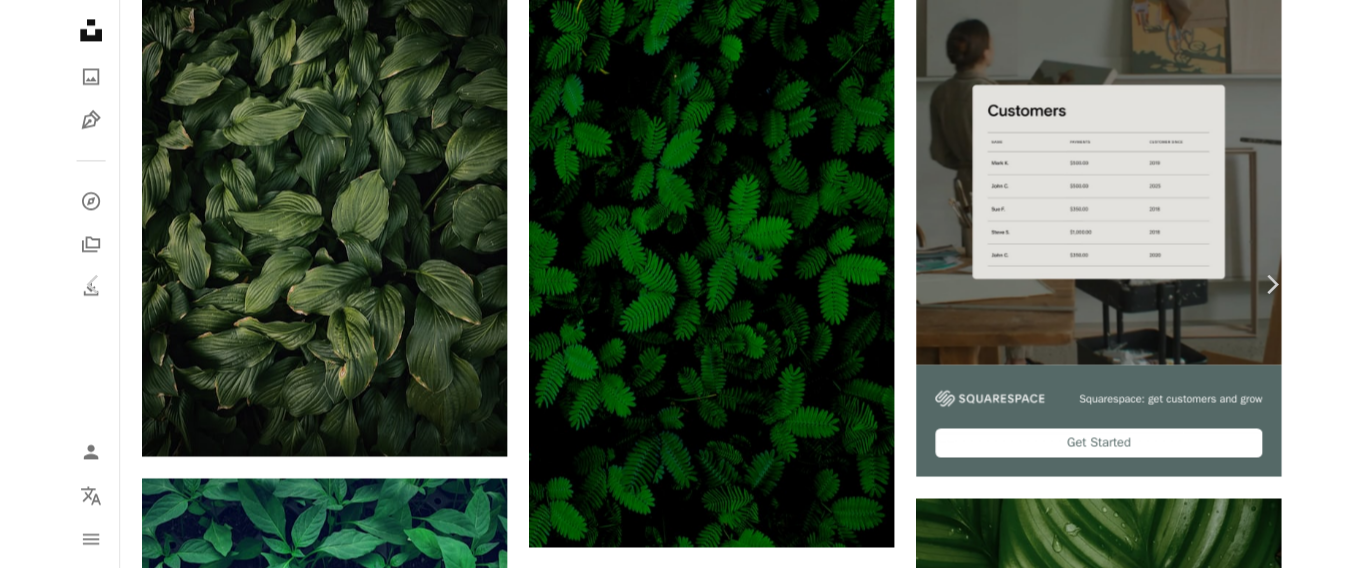 scroll, scrollTop: 400, scrollLeft: 0, axis: vertical 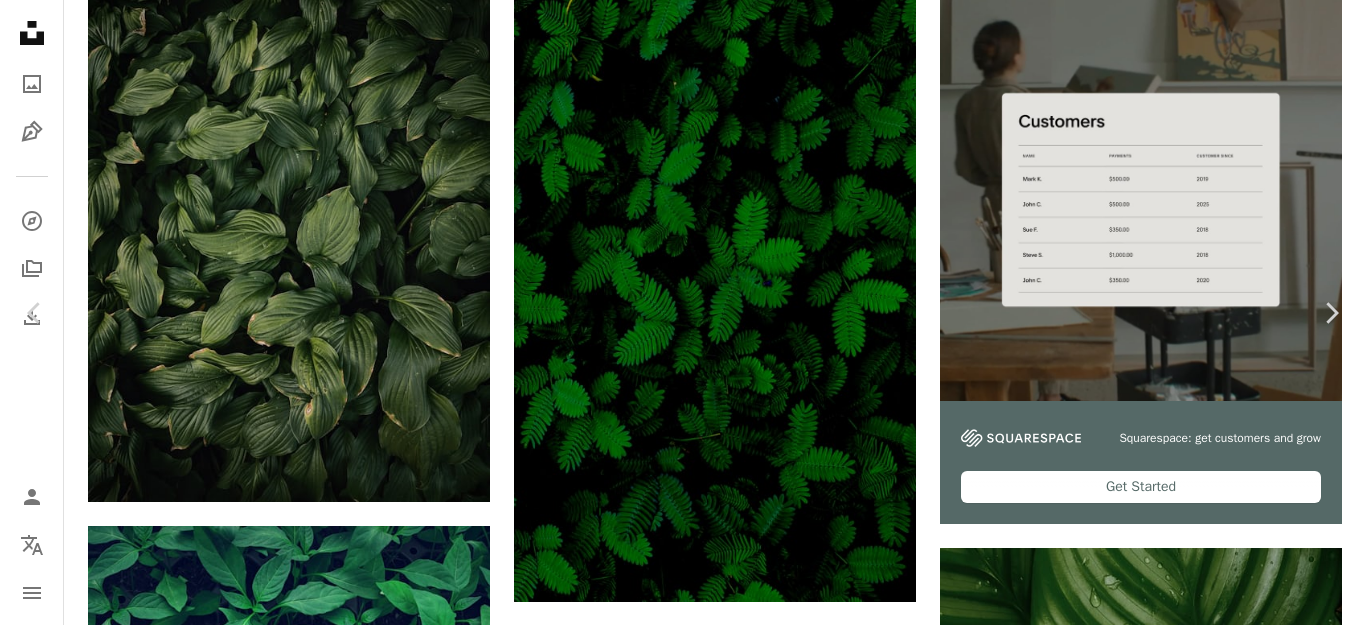 click on "Descargar gratis" at bounding box center [1160, 5547] 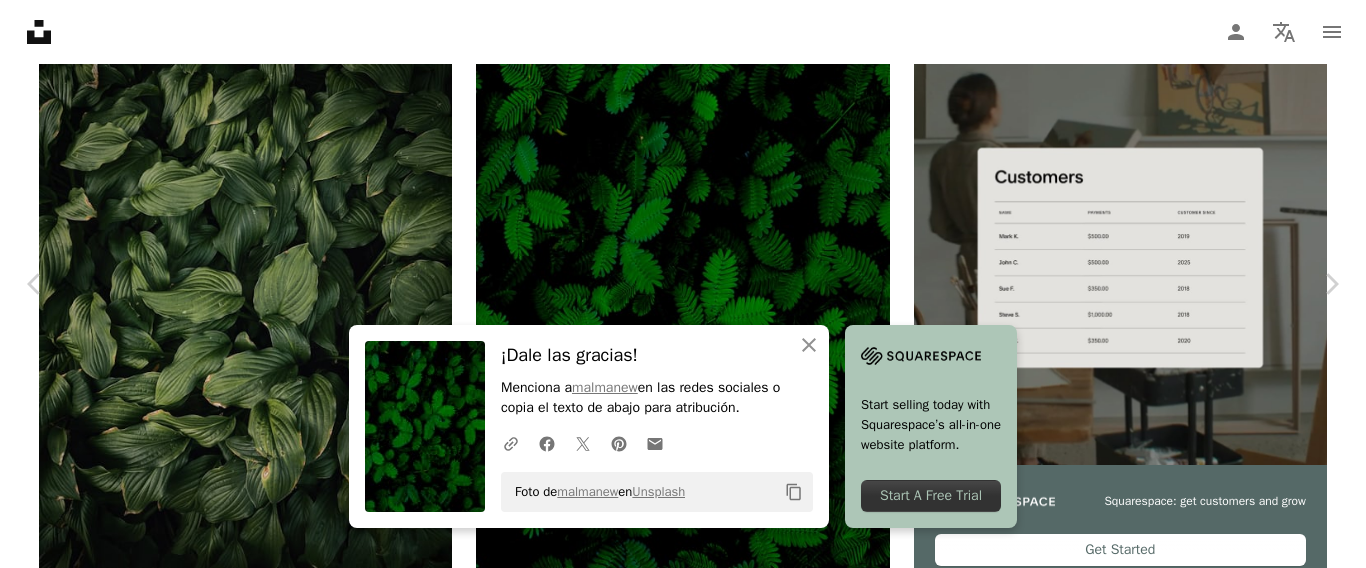 scroll, scrollTop: 800, scrollLeft: 0, axis: vertical 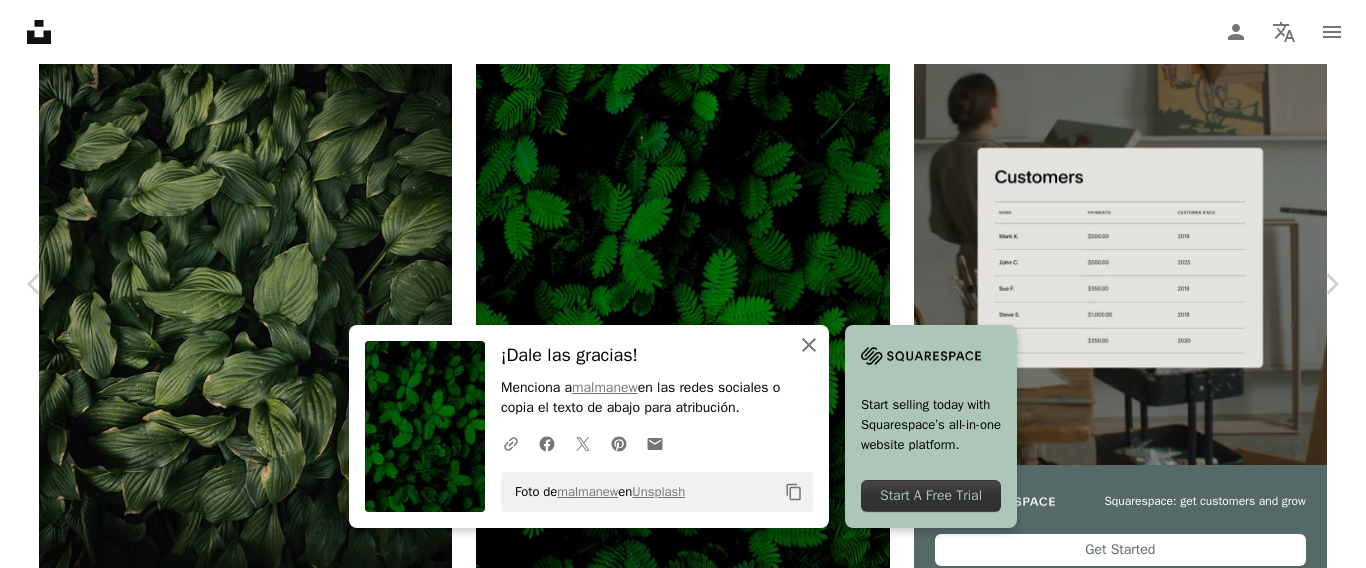 click on "An X shape" 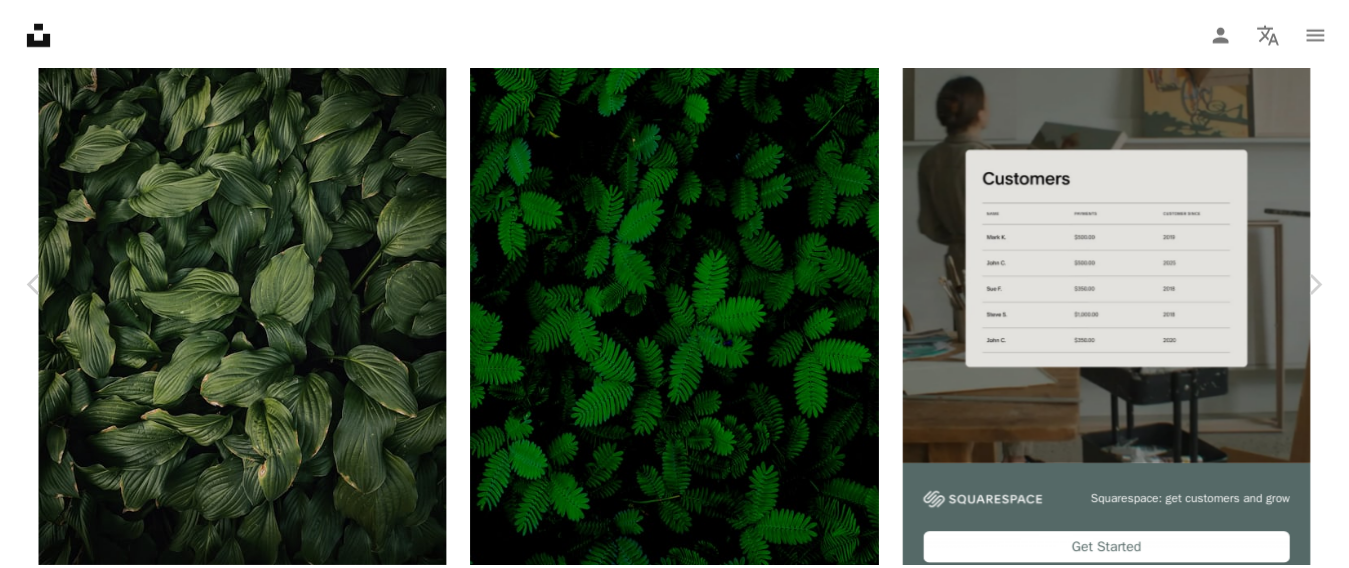 scroll, scrollTop: 0, scrollLeft: 0, axis: both 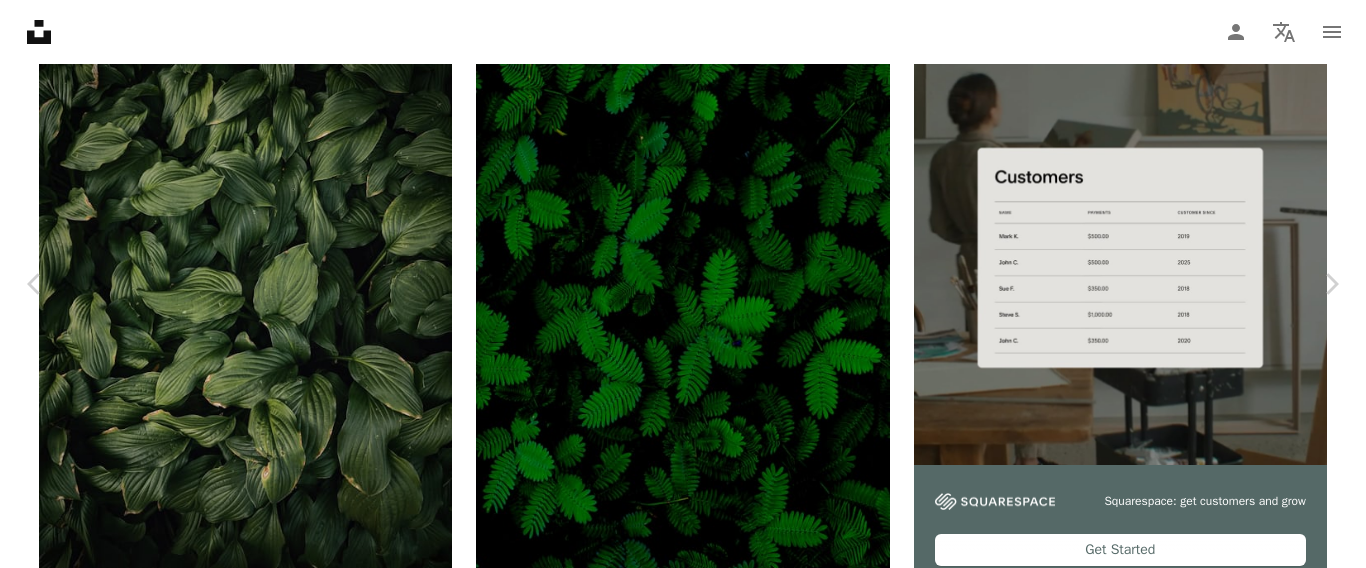 click on "[FIRST] [LAST]" at bounding box center (683, 5986) 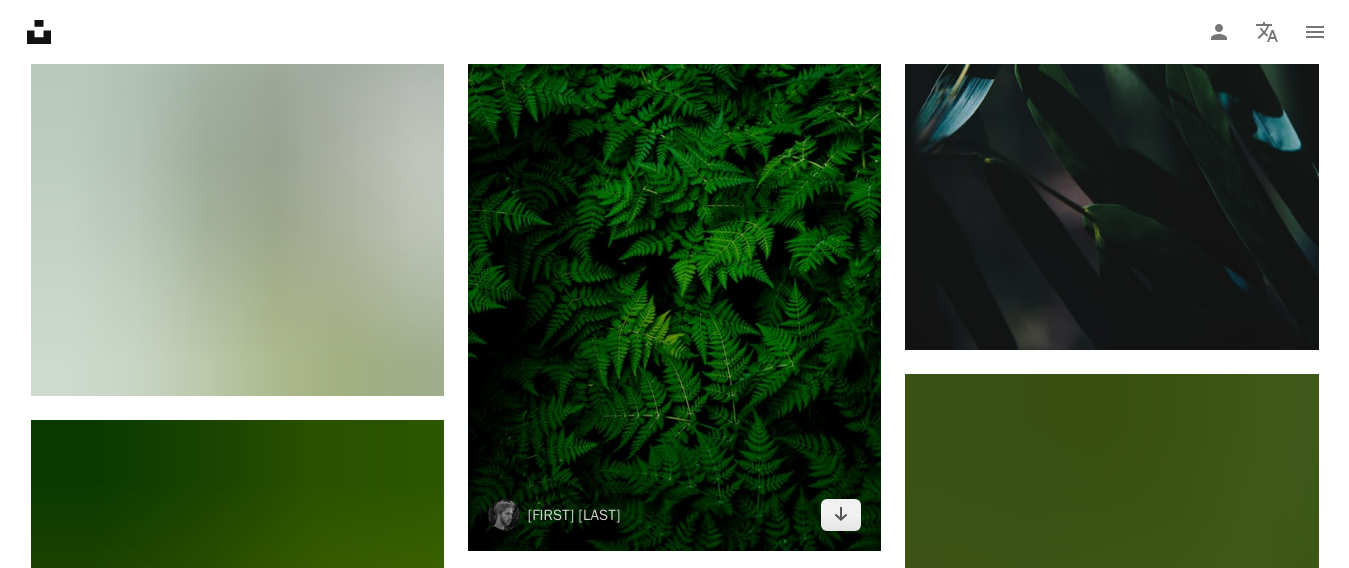 scroll, scrollTop: 3200, scrollLeft: 0, axis: vertical 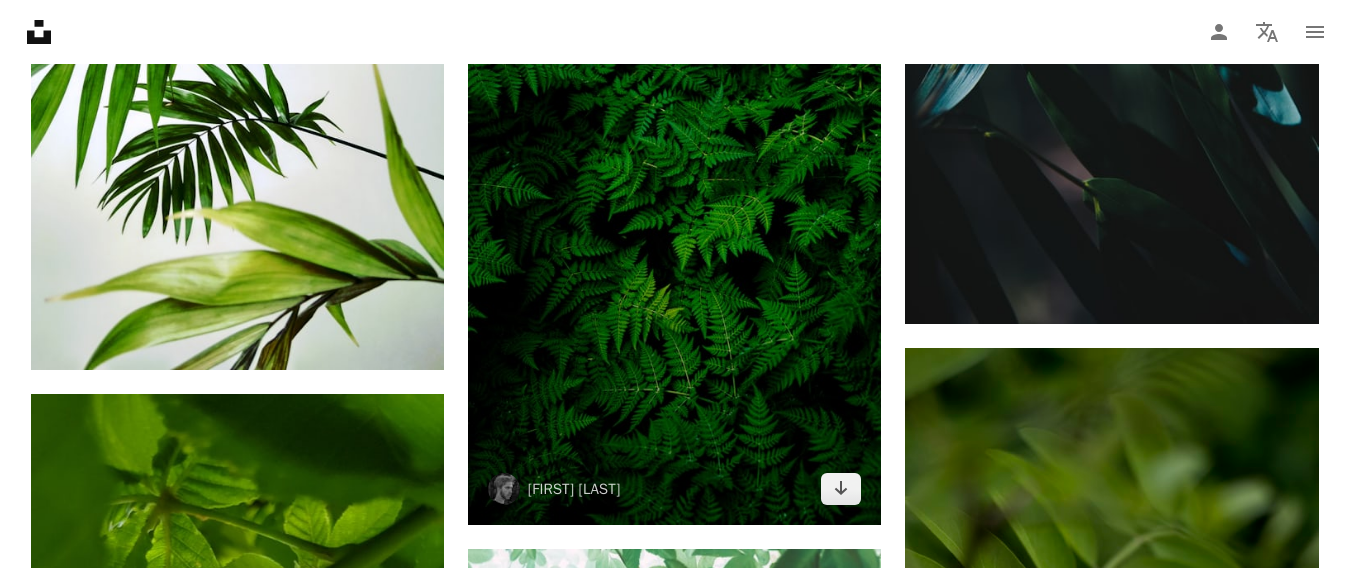 click at bounding box center (674, 215) 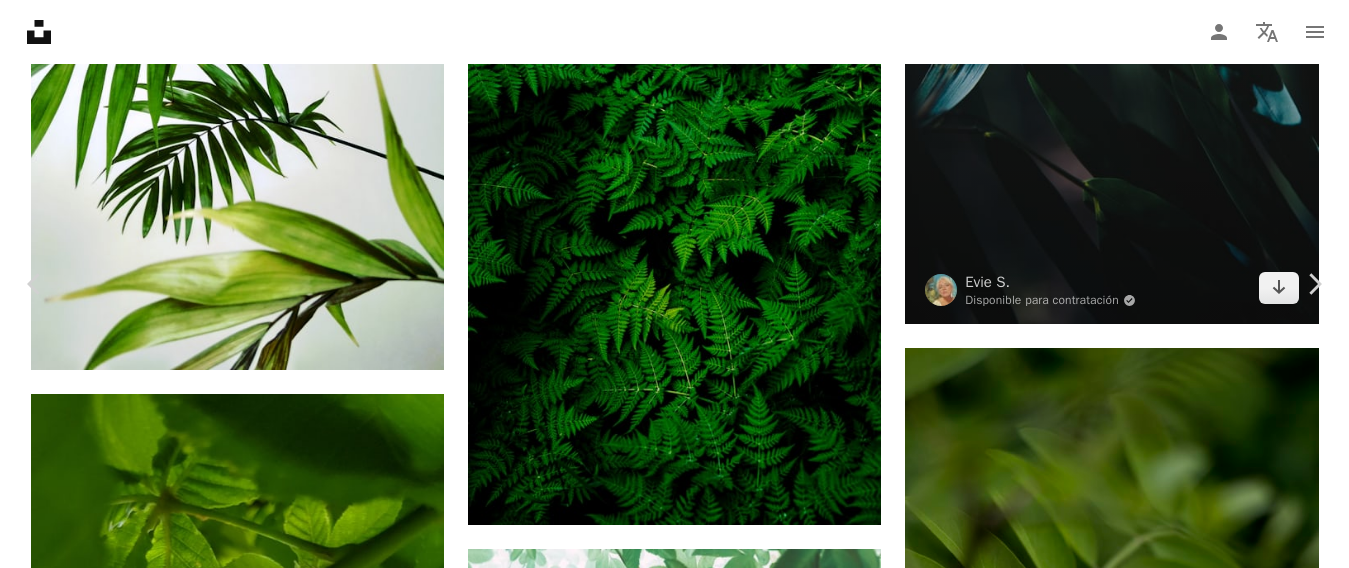 click on "Descargar gratis" at bounding box center (1143, 3049) 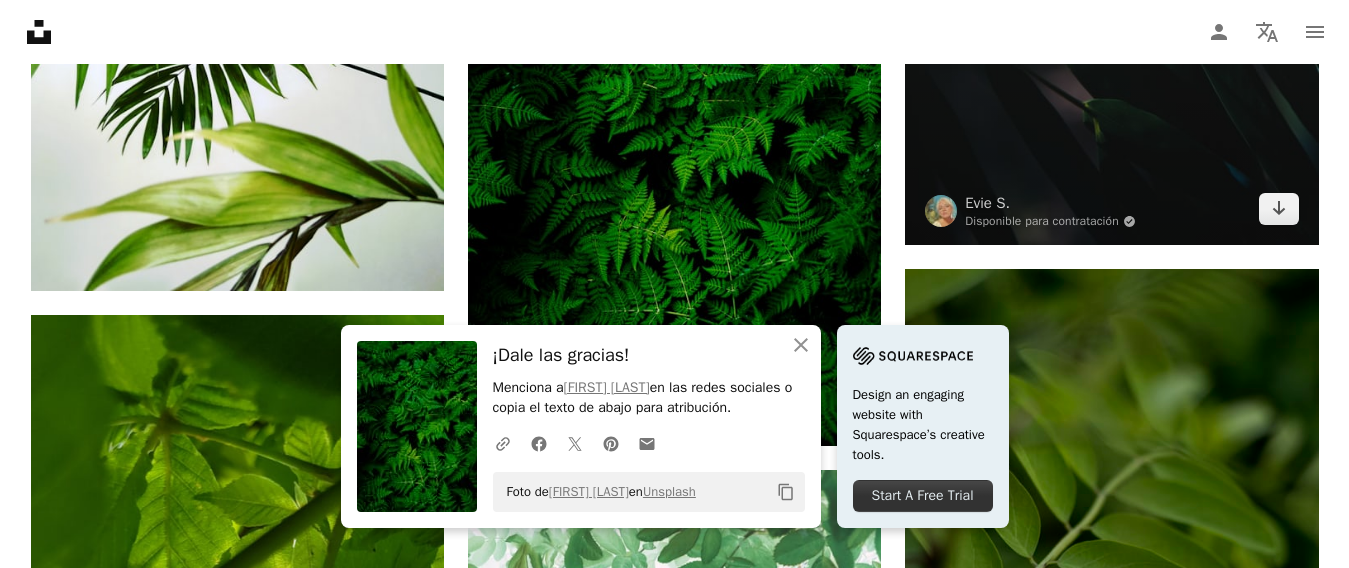 scroll, scrollTop: 3700, scrollLeft: 0, axis: vertical 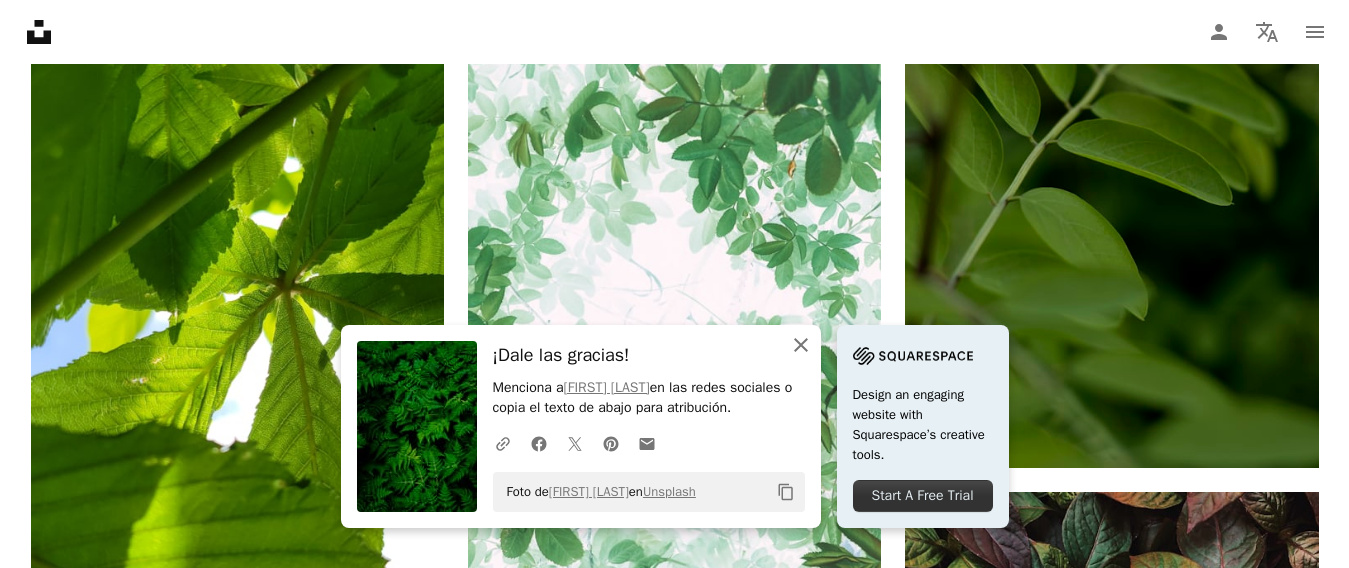 click on "An X shape" 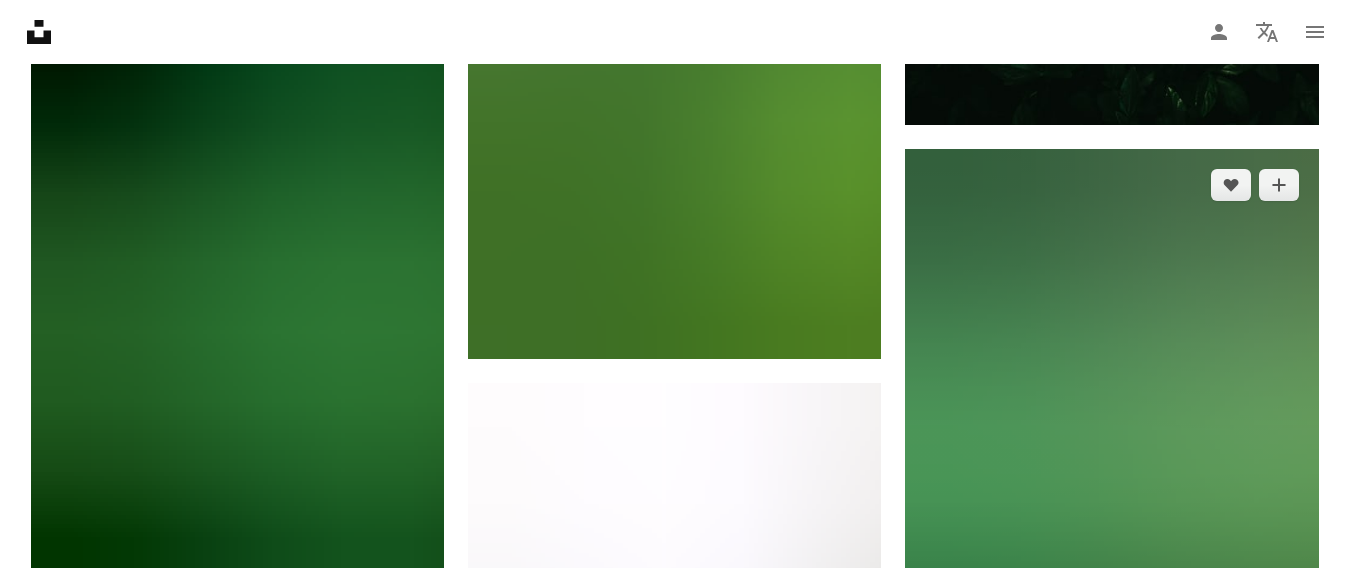 scroll, scrollTop: 5300, scrollLeft: 0, axis: vertical 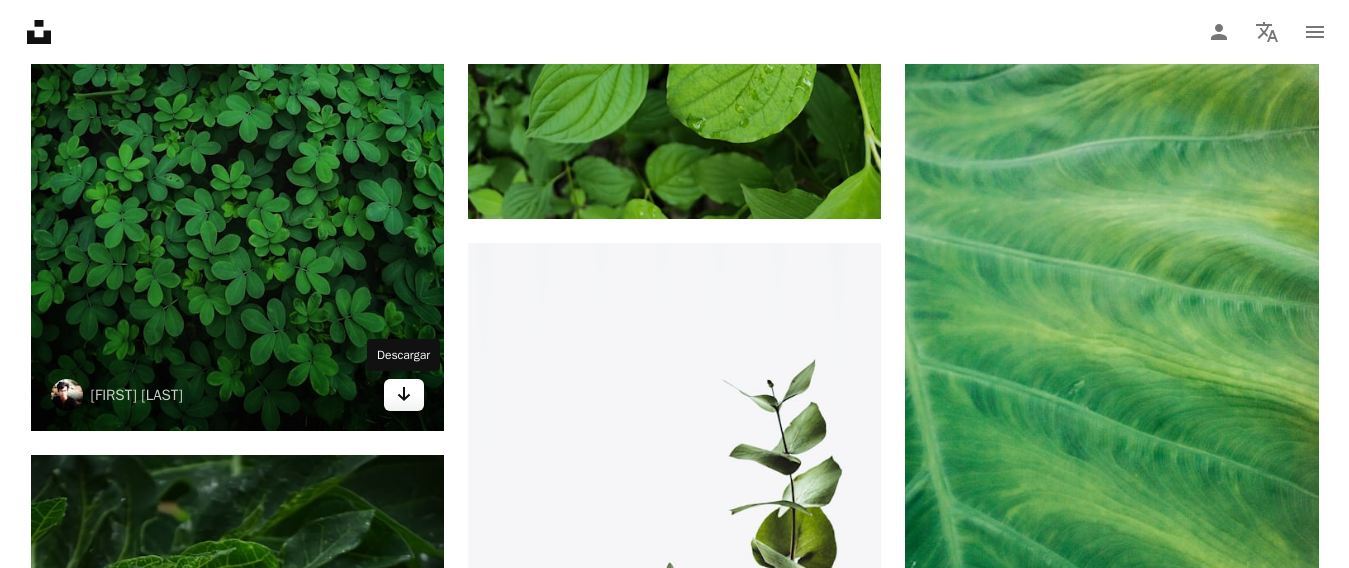 click 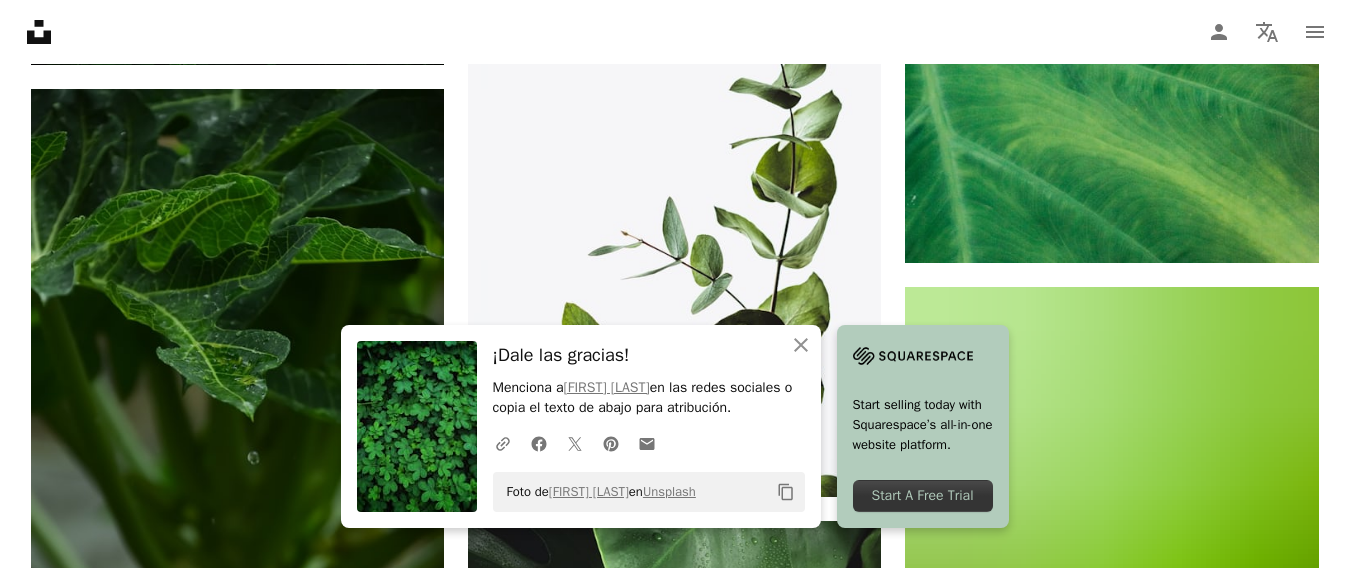 scroll, scrollTop: 5700, scrollLeft: 0, axis: vertical 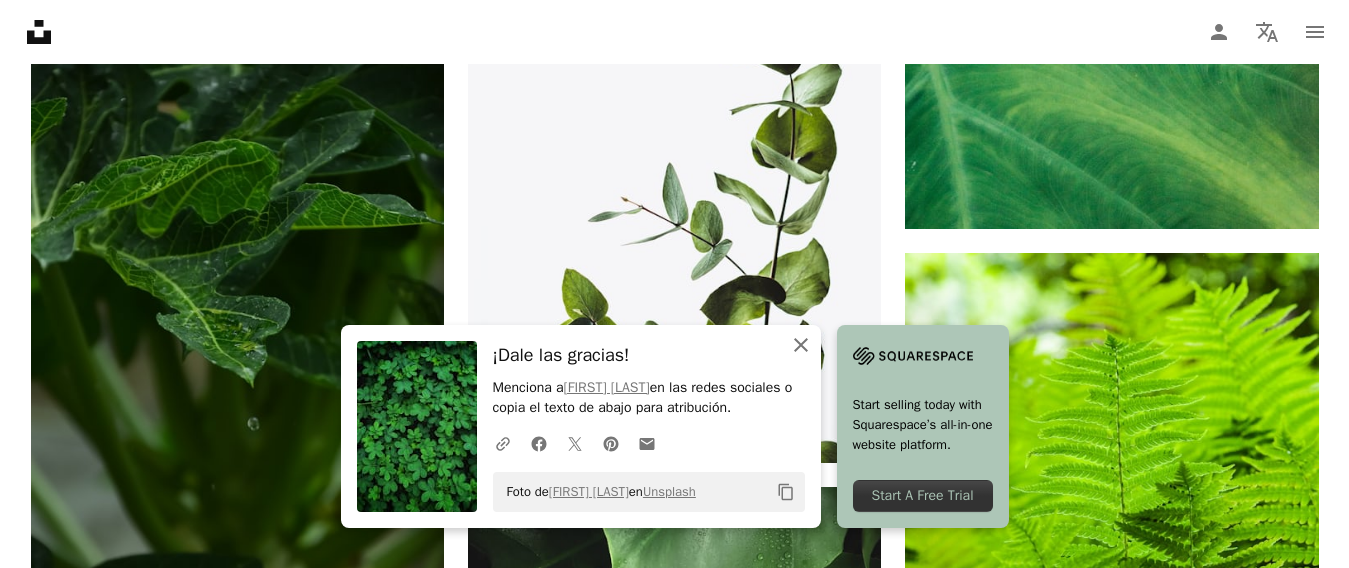 click on "An X shape Cerrar" at bounding box center [801, 345] 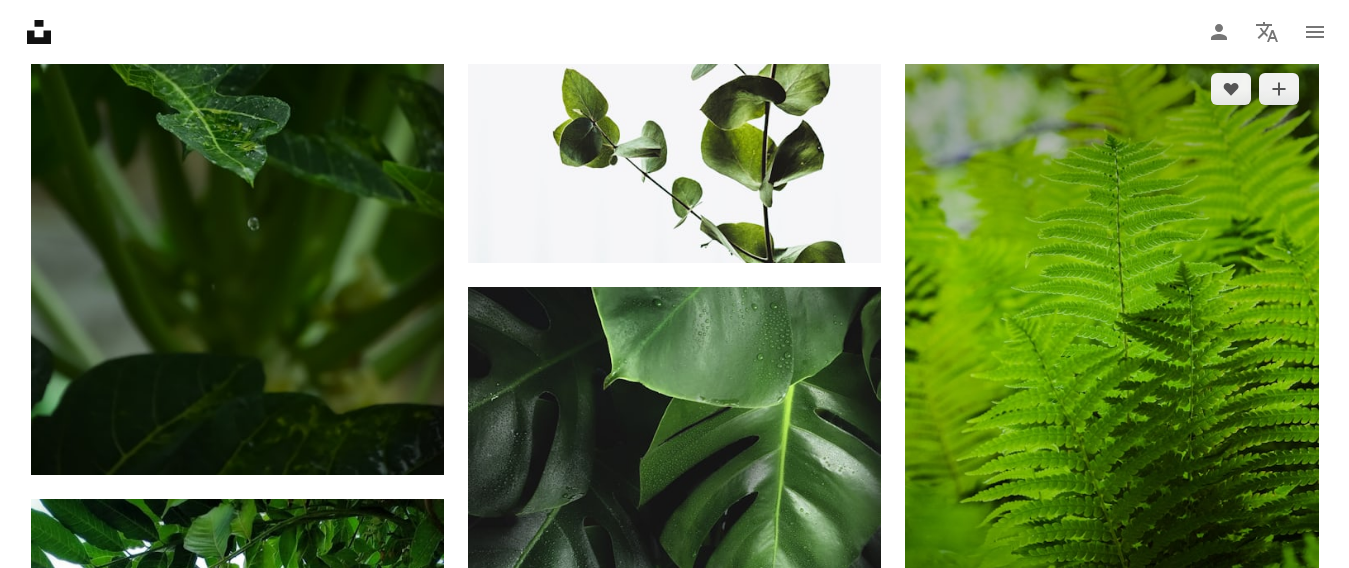 scroll, scrollTop: 6400, scrollLeft: 0, axis: vertical 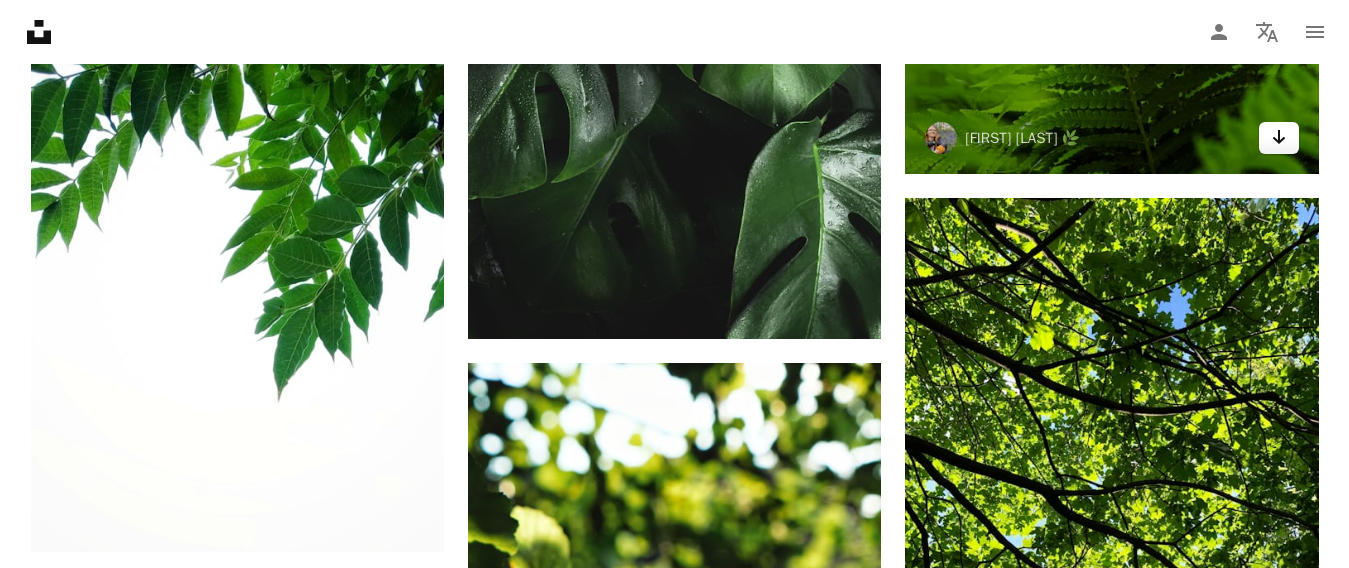 click on "Arrow pointing down" 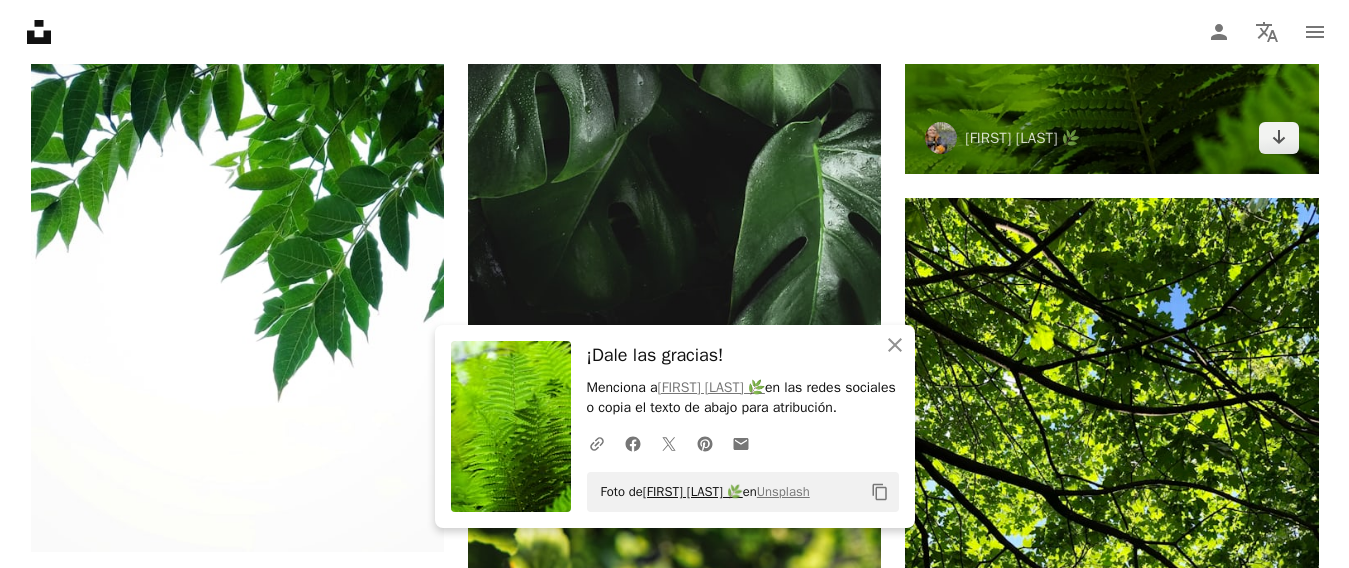 scroll, scrollTop: 6800, scrollLeft: 0, axis: vertical 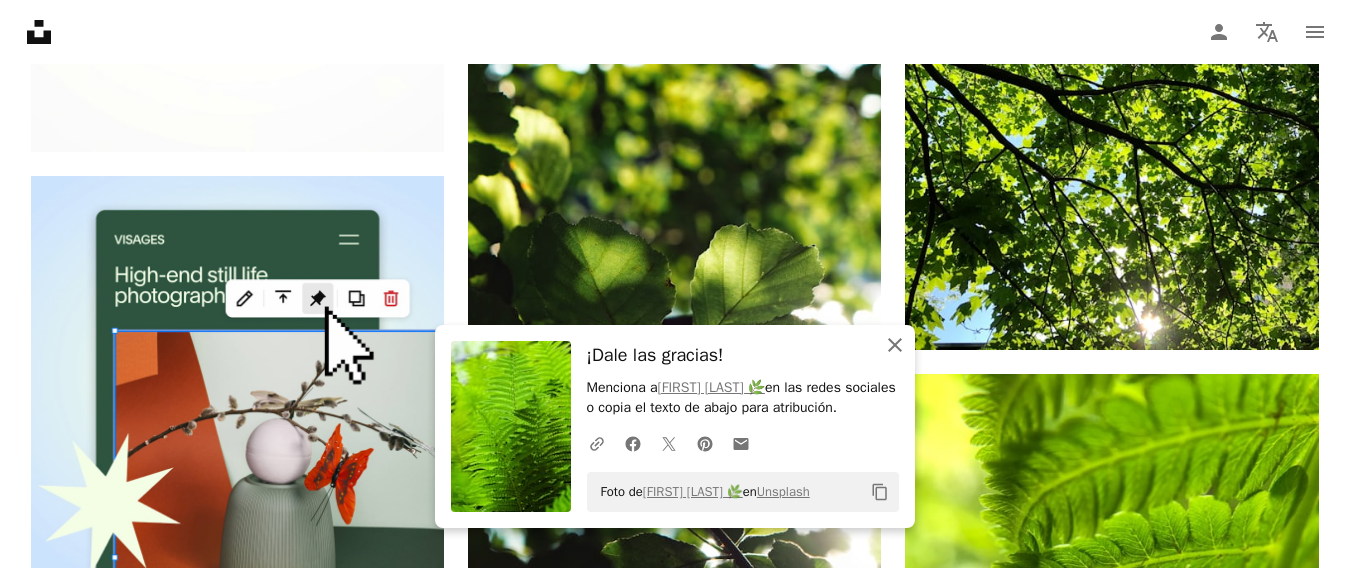 click on "An X shape" 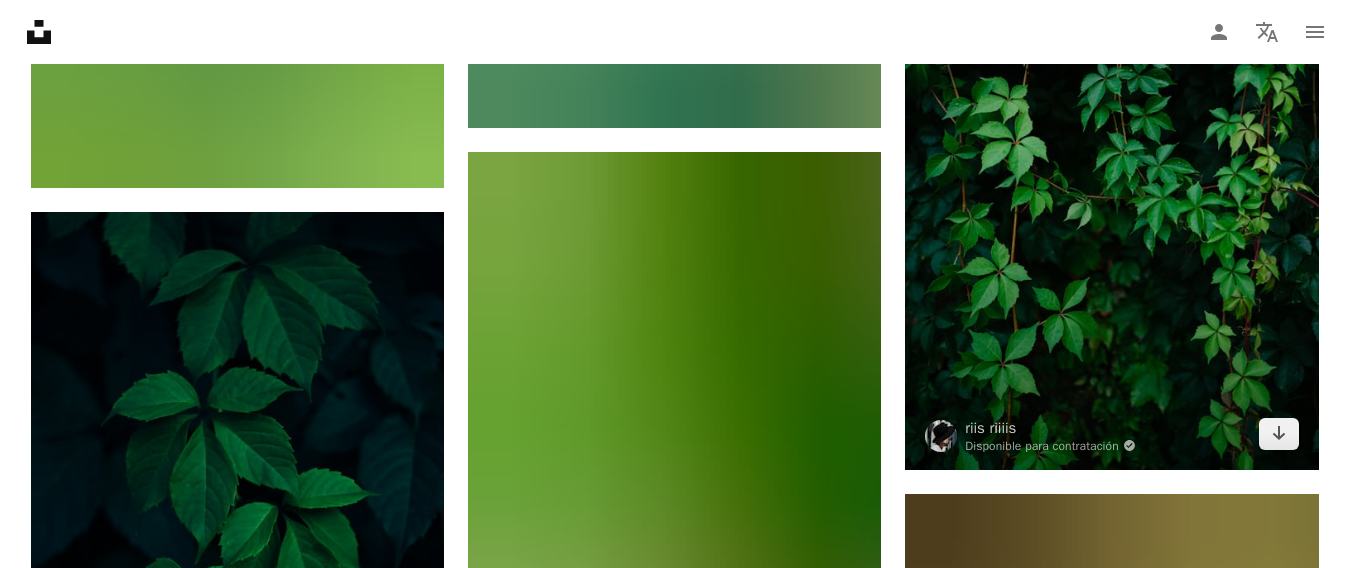 scroll, scrollTop: 7900, scrollLeft: 0, axis: vertical 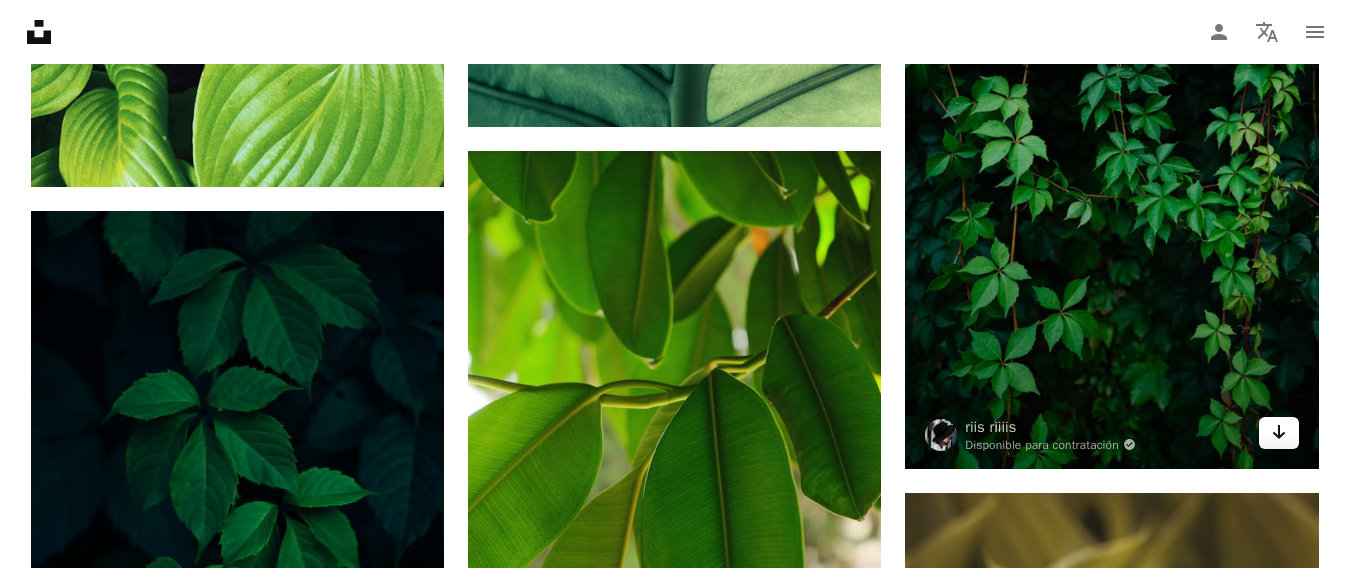 click on "Arrow pointing down" 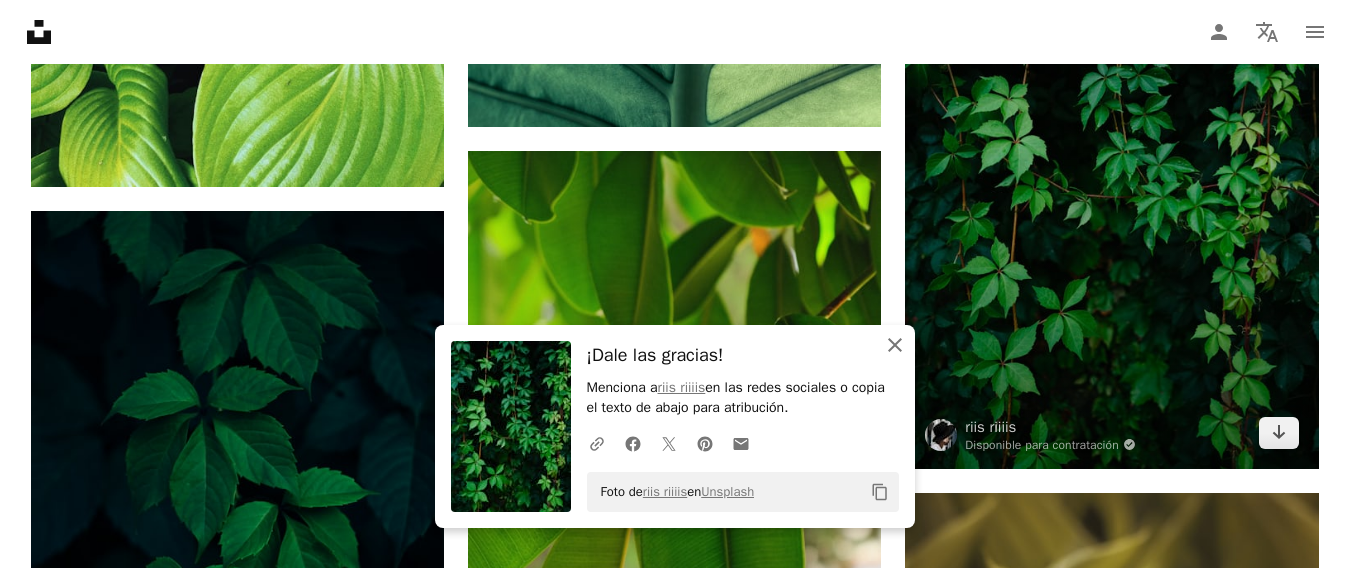 scroll, scrollTop: 8200, scrollLeft: 0, axis: vertical 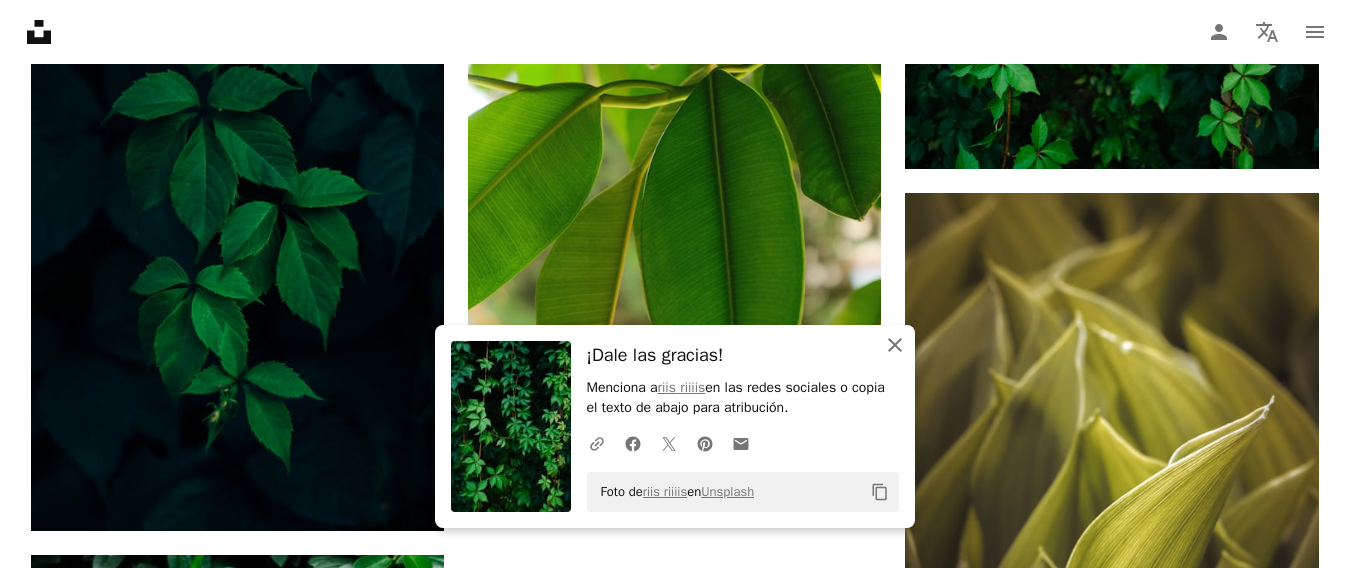 click on "An X shape" 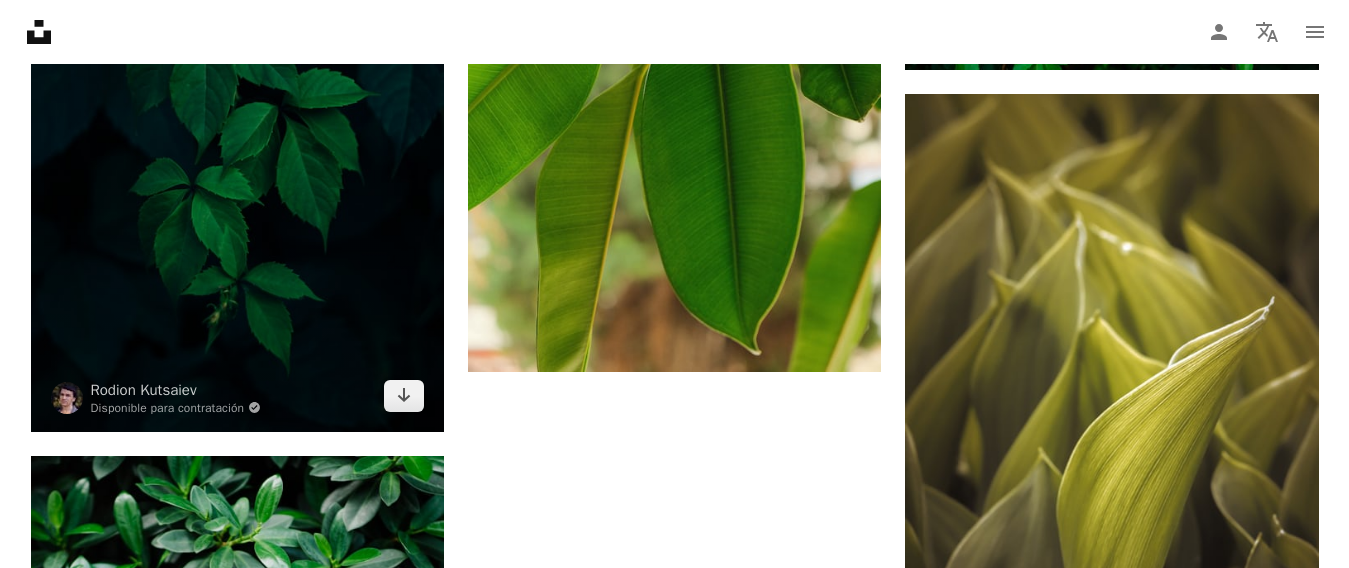 scroll, scrollTop: 8300, scrollLeft: 0, axis: vertical 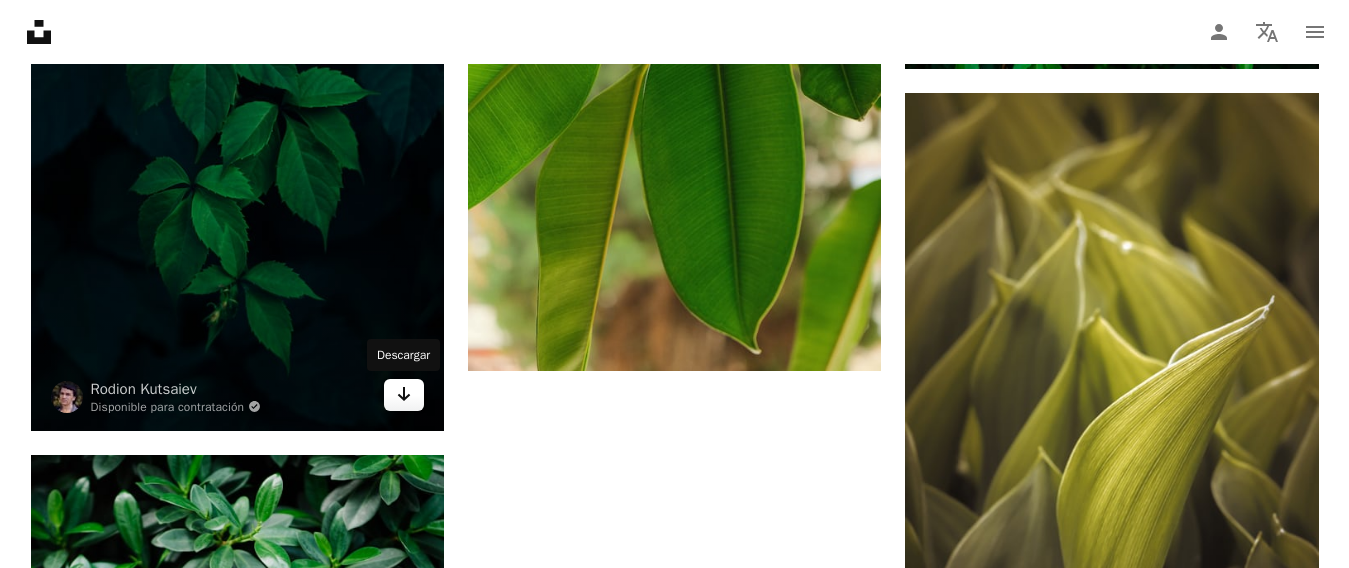 click on "Arrow pointing down" 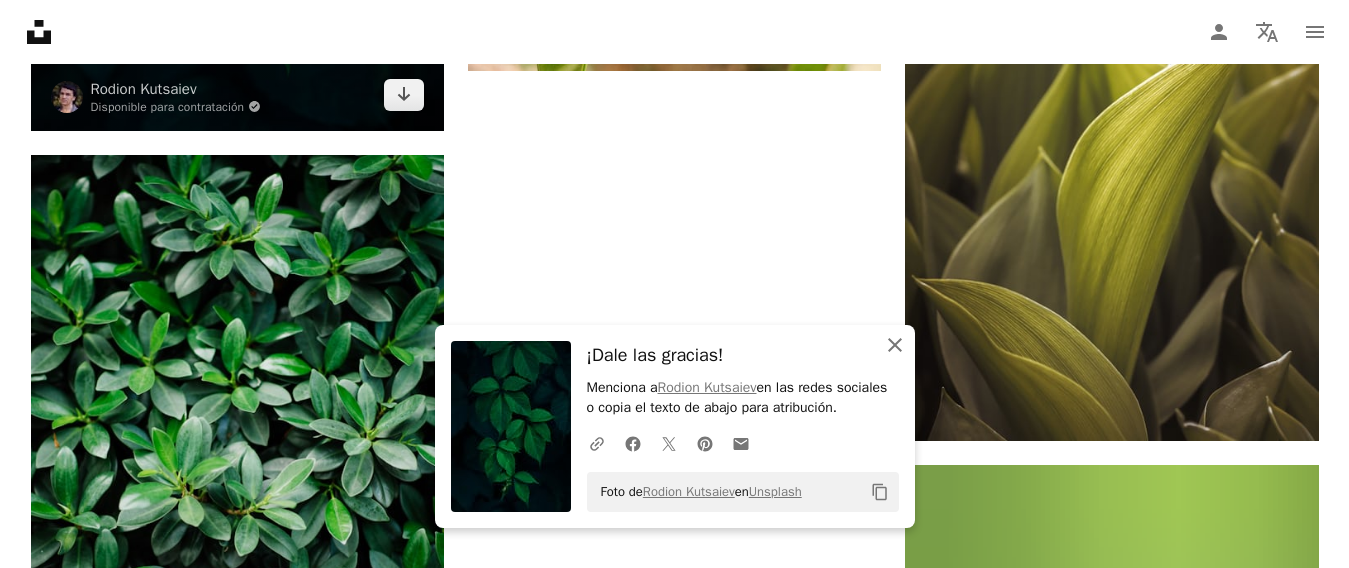 scroll, scrollTop: 8700, scrollLeft: 0, axis: vertical 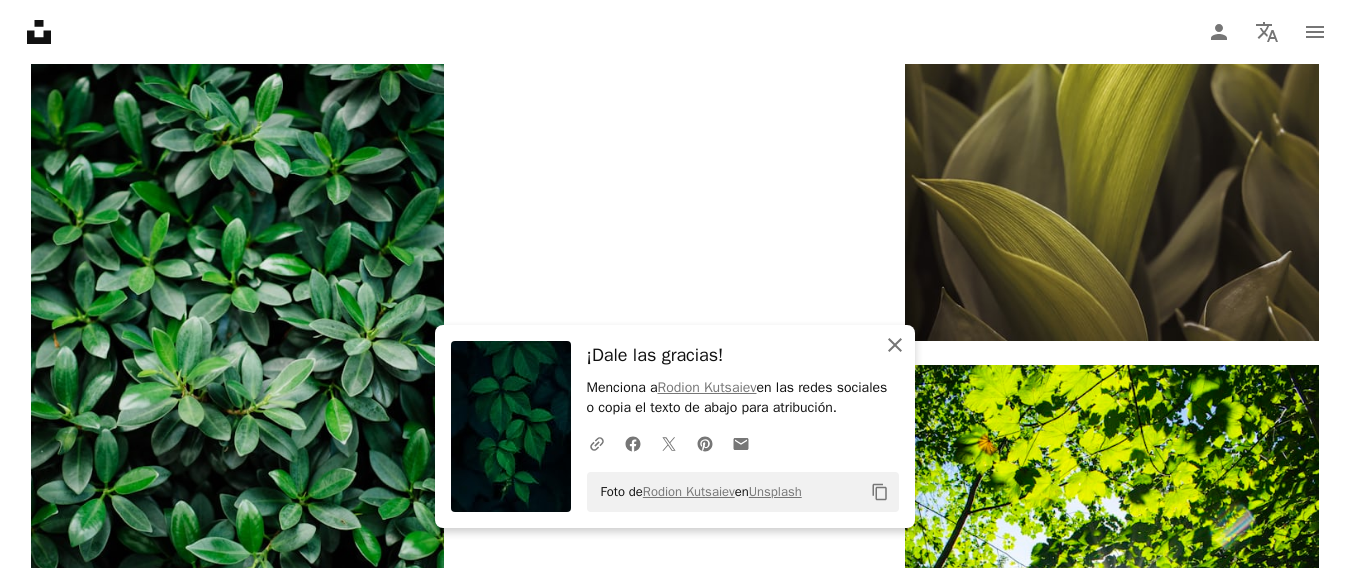 click on "An X shape" 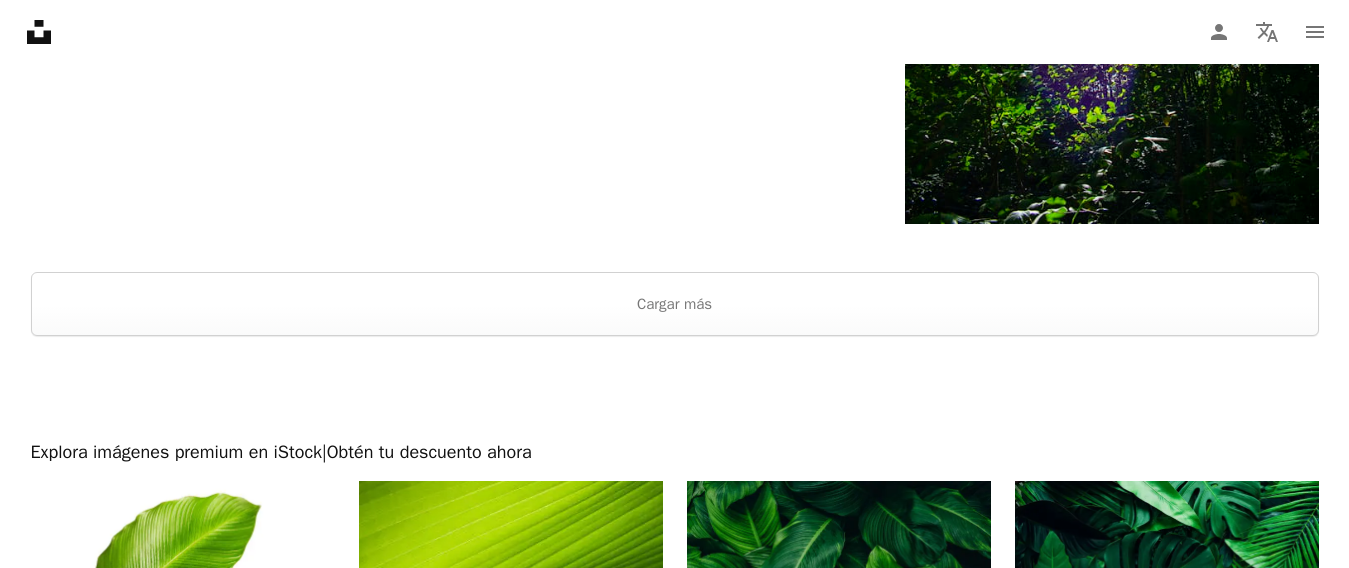 scroll, scrollTop: 9500, scrollLeft: 0, axis: vertical 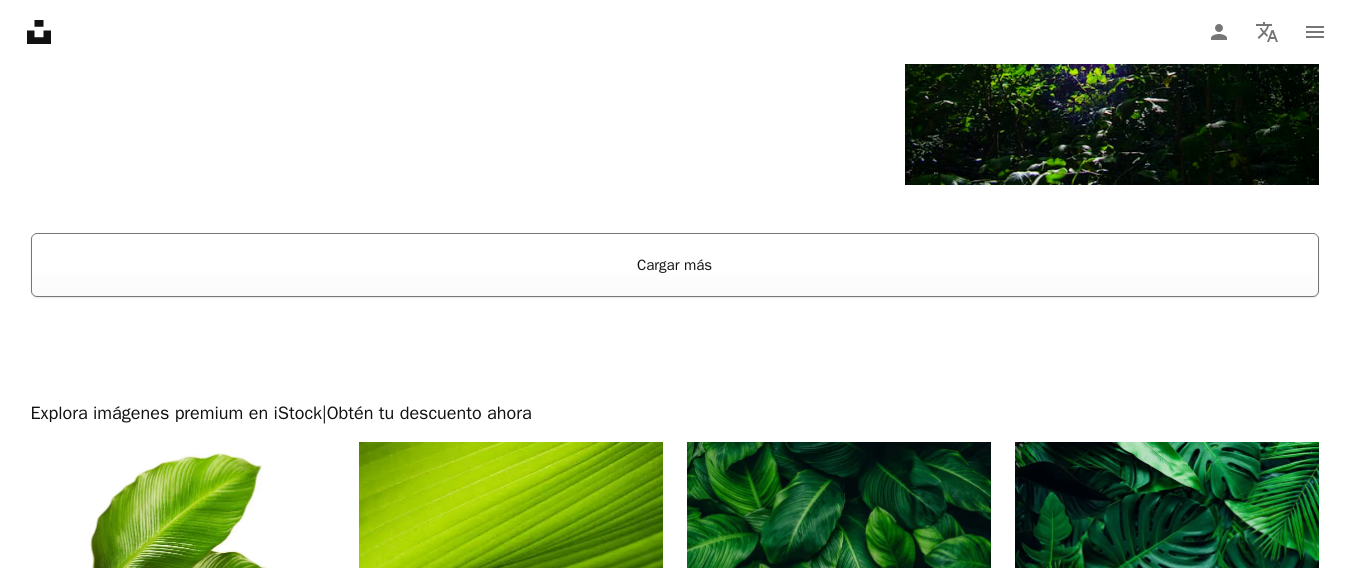 click on "Cargar más" at bounding box center (675, 265) 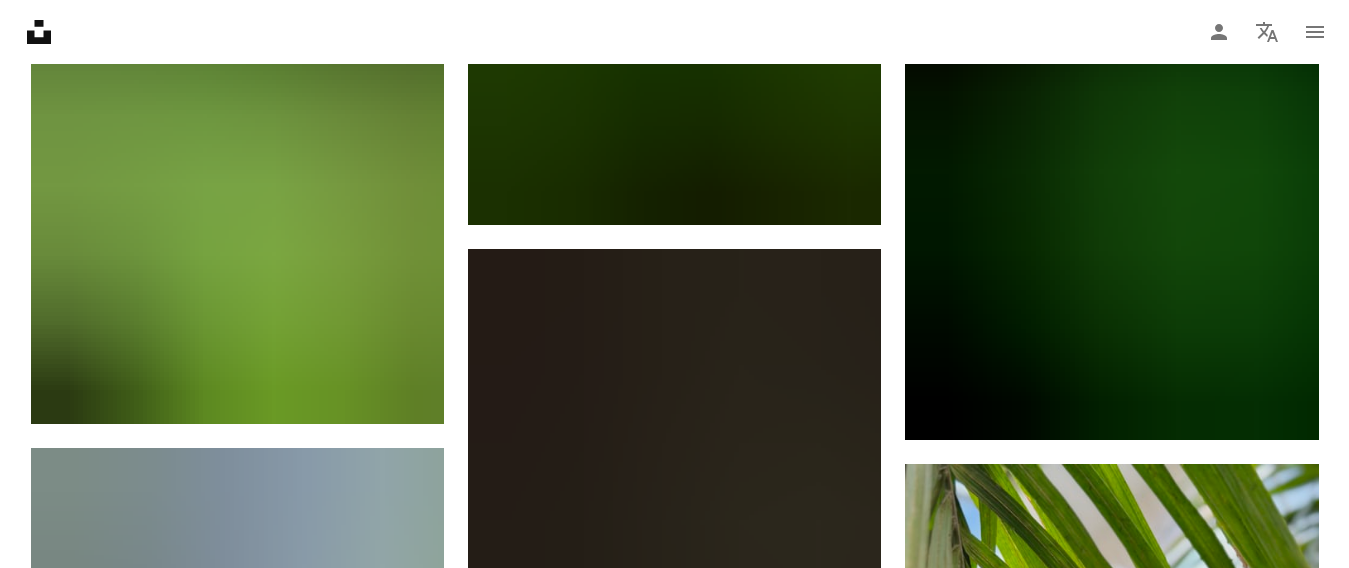 scroll, scrollTop: 16448, scrollLeft: 0, axis: vertical 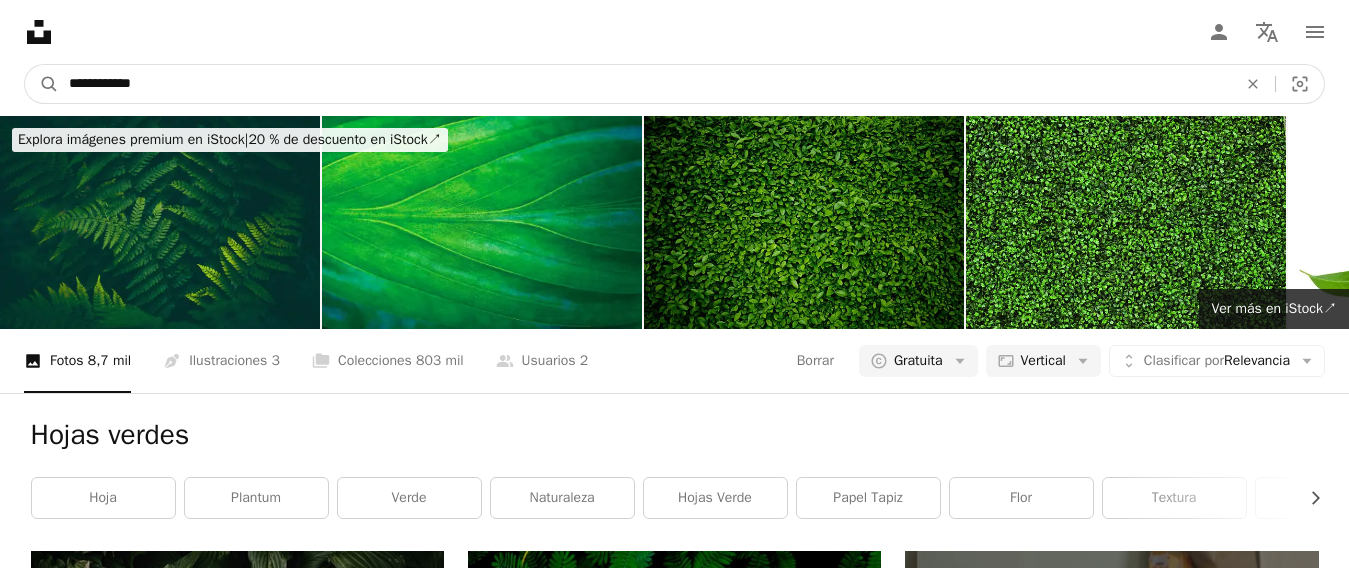 drag, startPoint x: 187, startPoint y: 85, endPoint x: 1, endPoint y: 39, distance: 191.60376 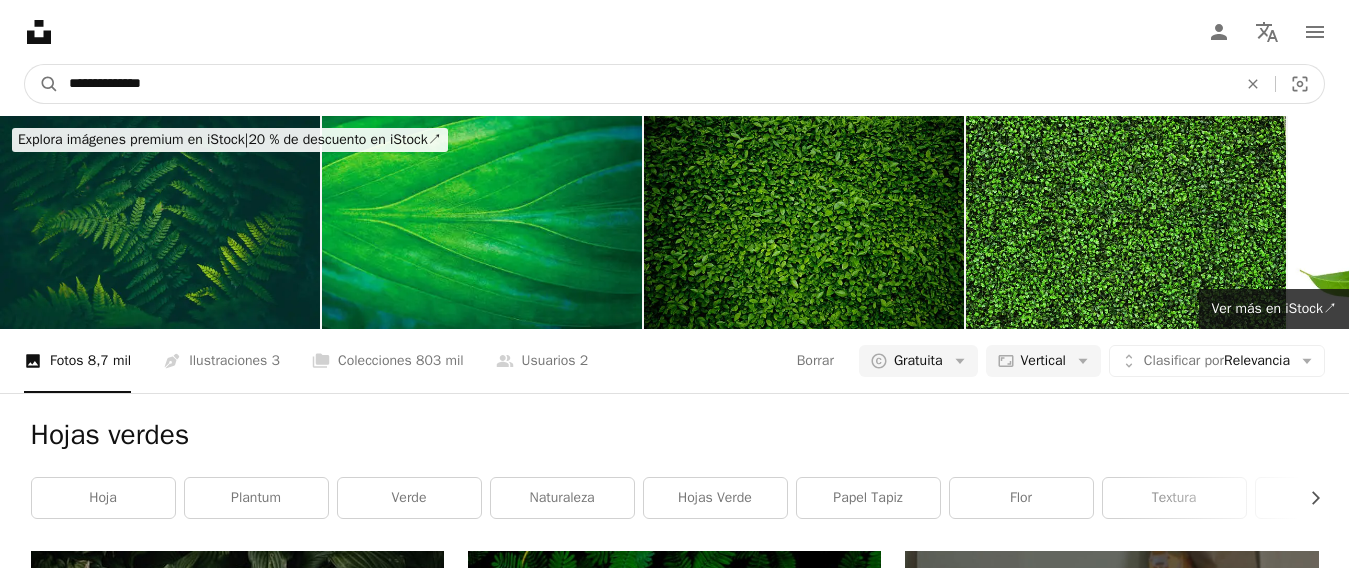 type on "**********" 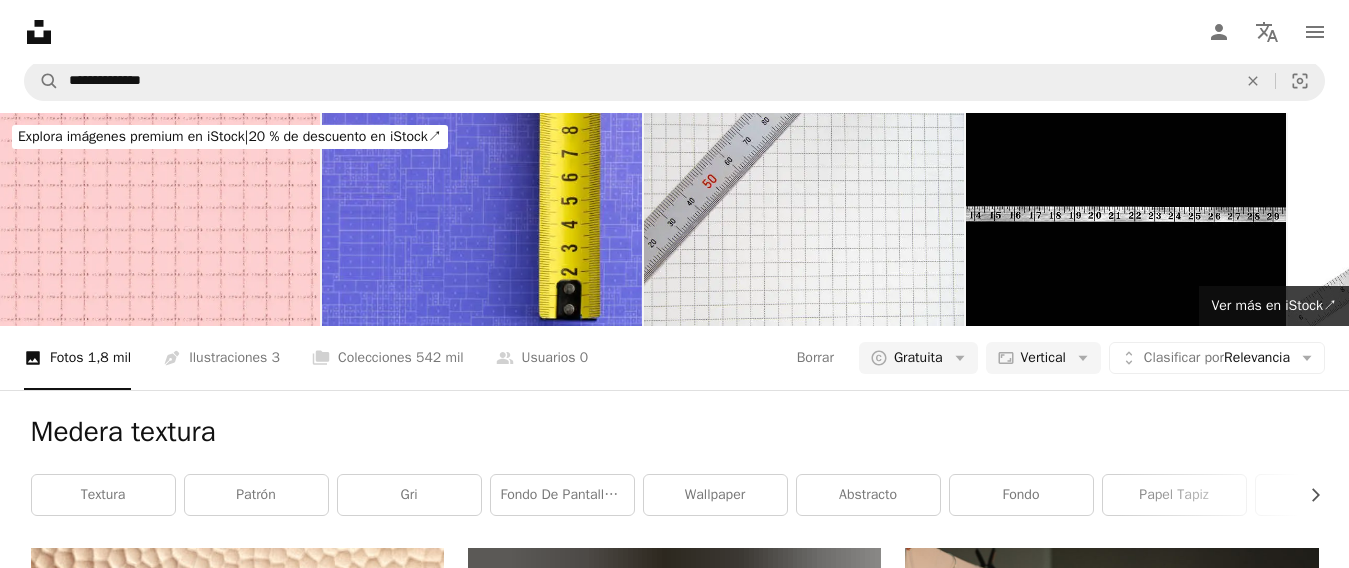 scroll, scrollTop: 0, scrollLeft: 0, axis: both 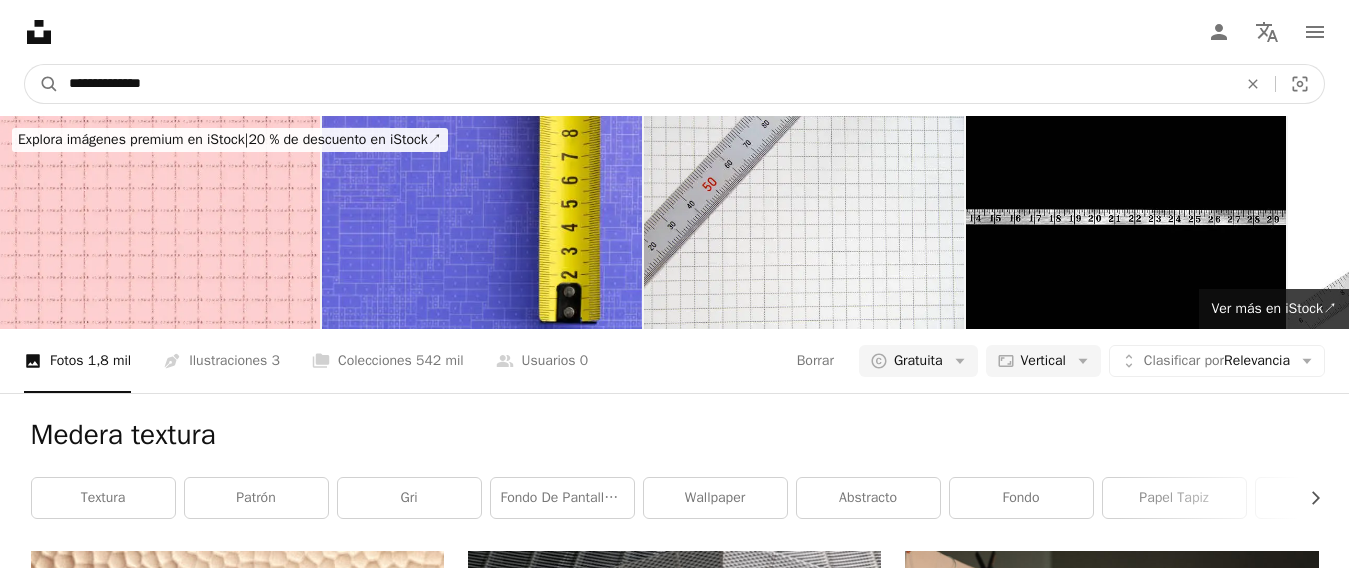 drag, startPoint x: 220, startPoint y: 91, endPoint x: 0, endPoint y: 100, distance: 220.18402 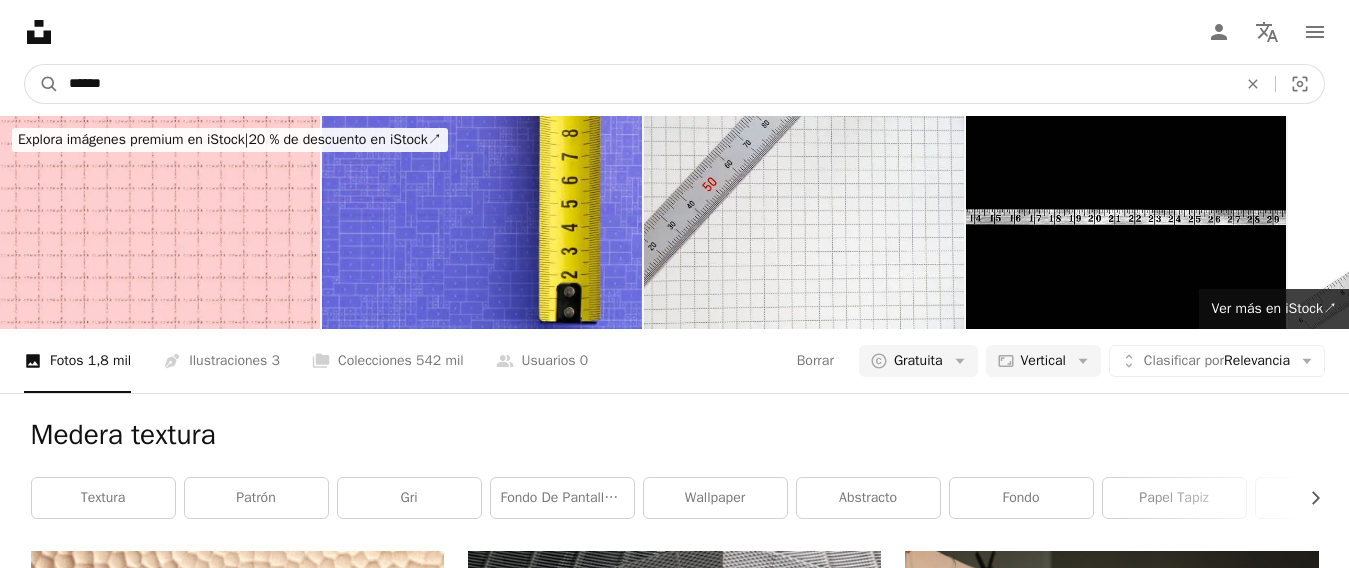 type on "******" 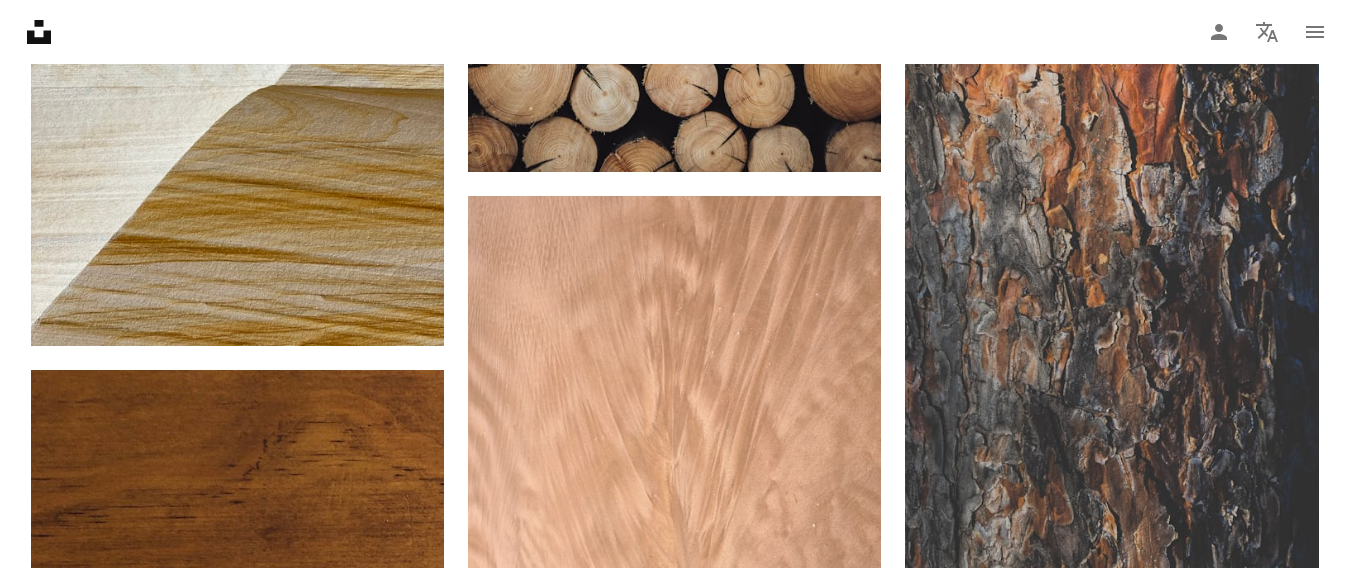 scroll, scrollTop: 3800, scrollLeft: 0, axis: vertical 